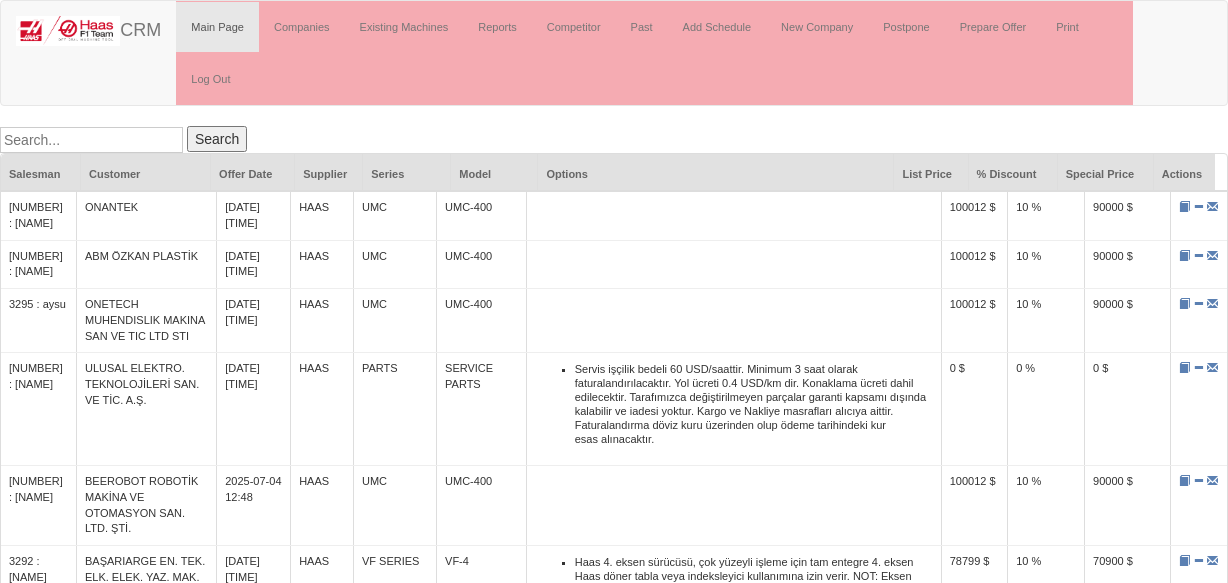 scroll, scrollTop: 0, scrollLeft: 0, axis: both 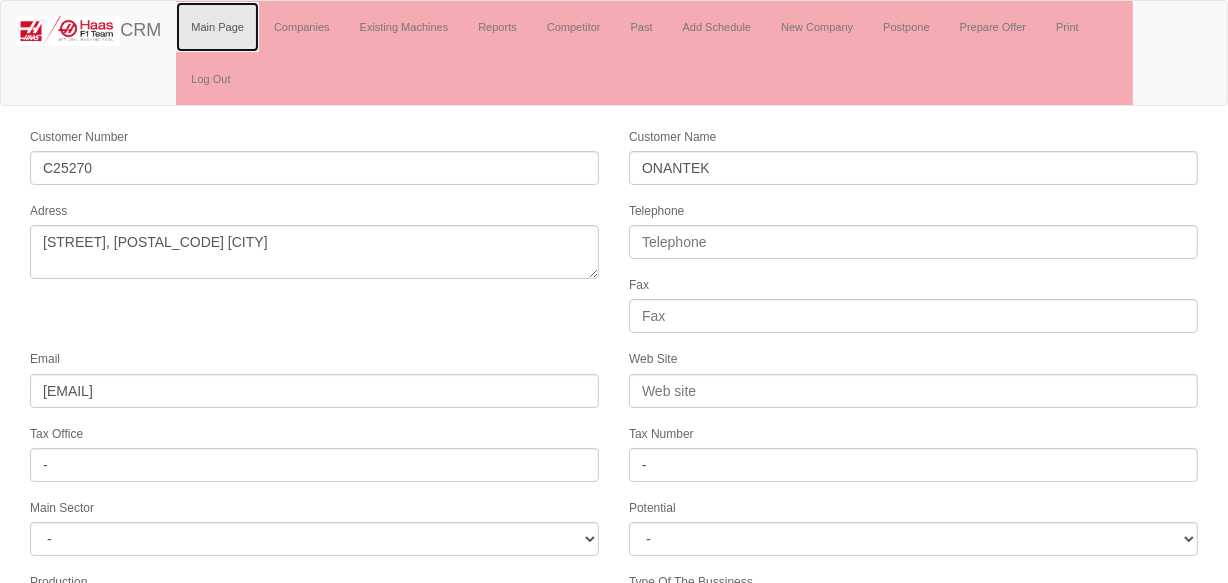 click on "Main Page" at bounding box center (217, 27) 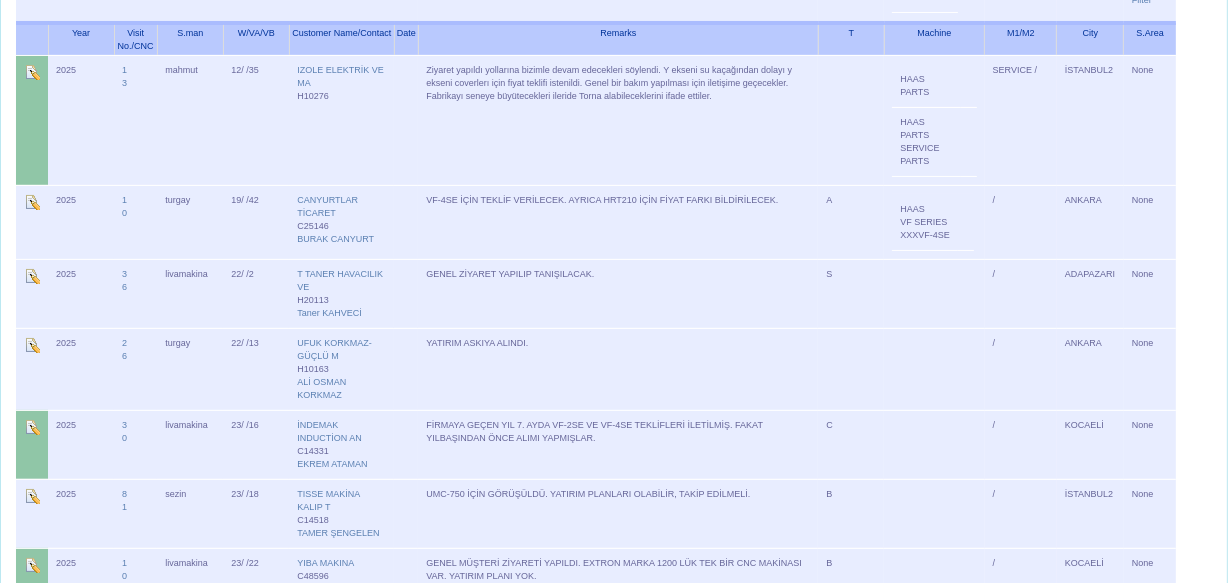 scroll, scrollTop: 0, scrollLeft: 0, axis: both 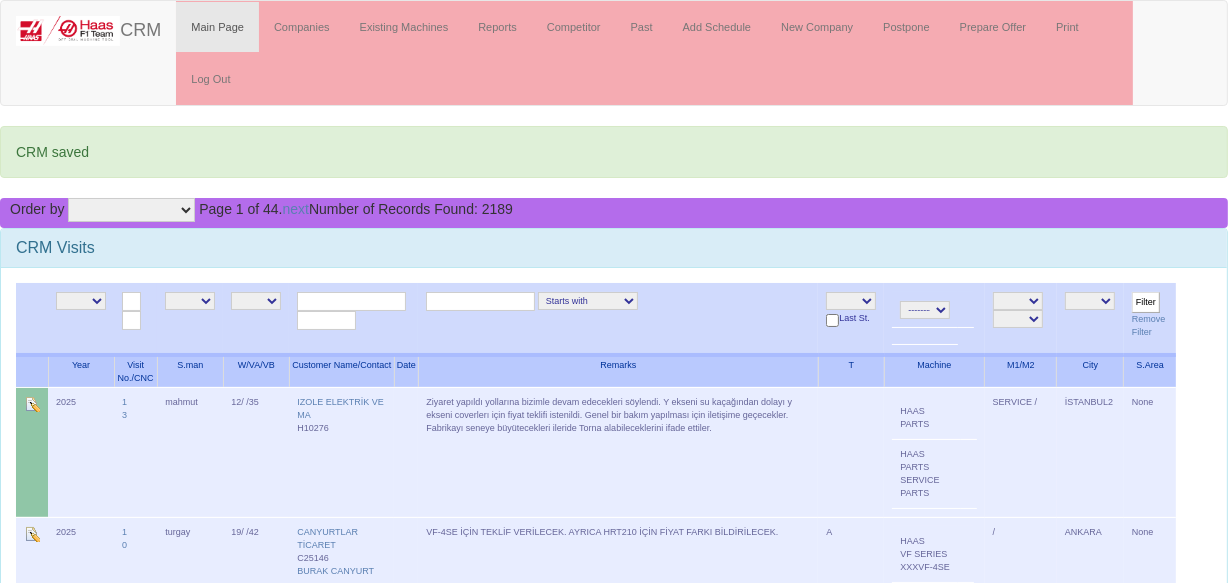 click on "NE
E
A+
A
B
C
L
O
S" at bounding box center [851, 301] 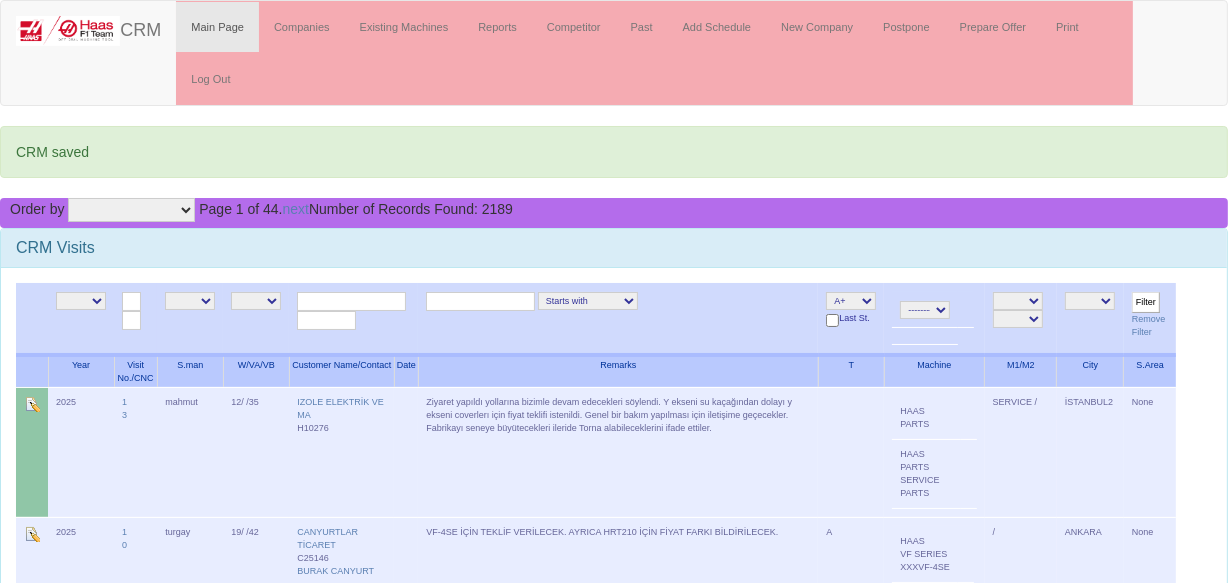 click on "[FIRST]
[FIRST]
[FIRST]
[FIRST]
[FIRST]
[FIRST]
[FIRST]
[BRAND]
[FIRST]
[FIRST]
[FIRST]
[FIRST]
[FIRST]
[FIRST]
[BRAND]
[FIRST]
[FIRST]" at bounding box center (190, 301) 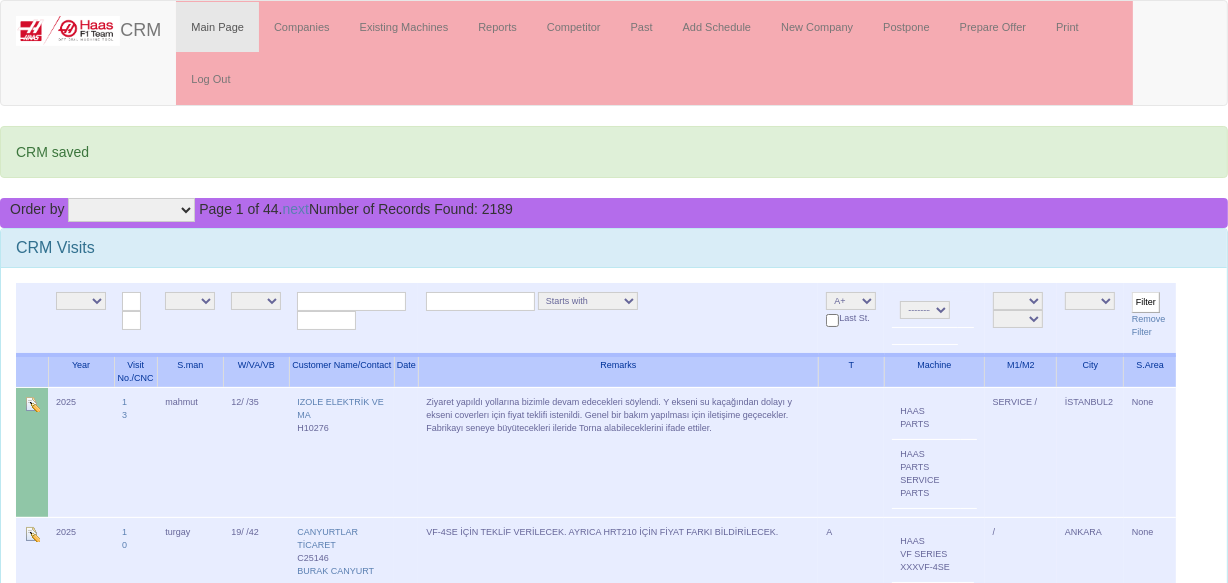 select on "18" 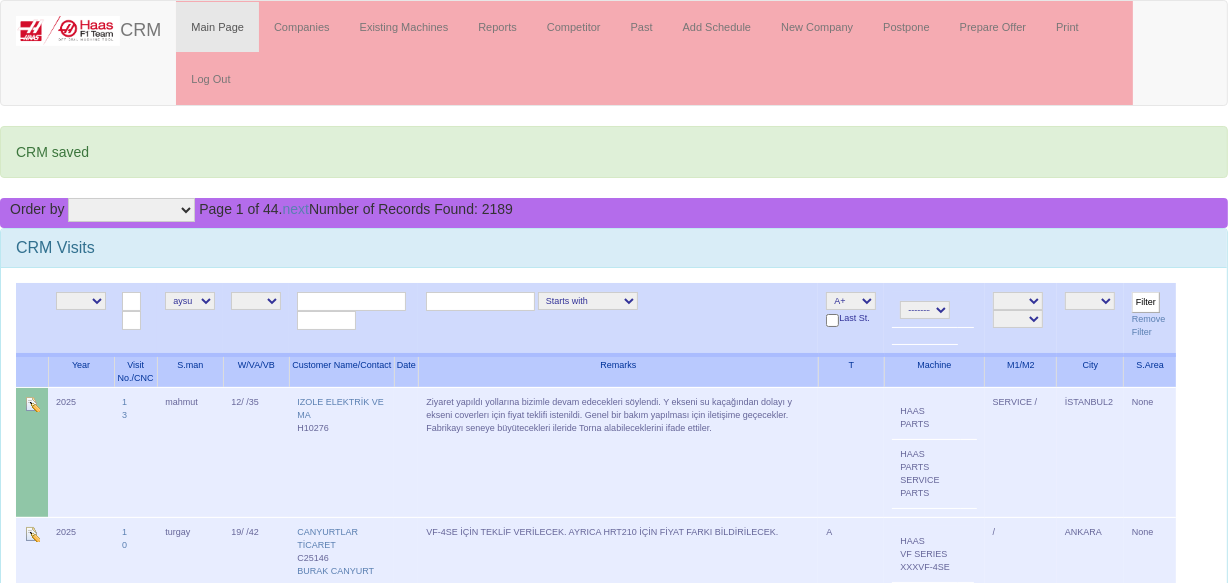 click on "Filter" at bounding box center (1146, 302) 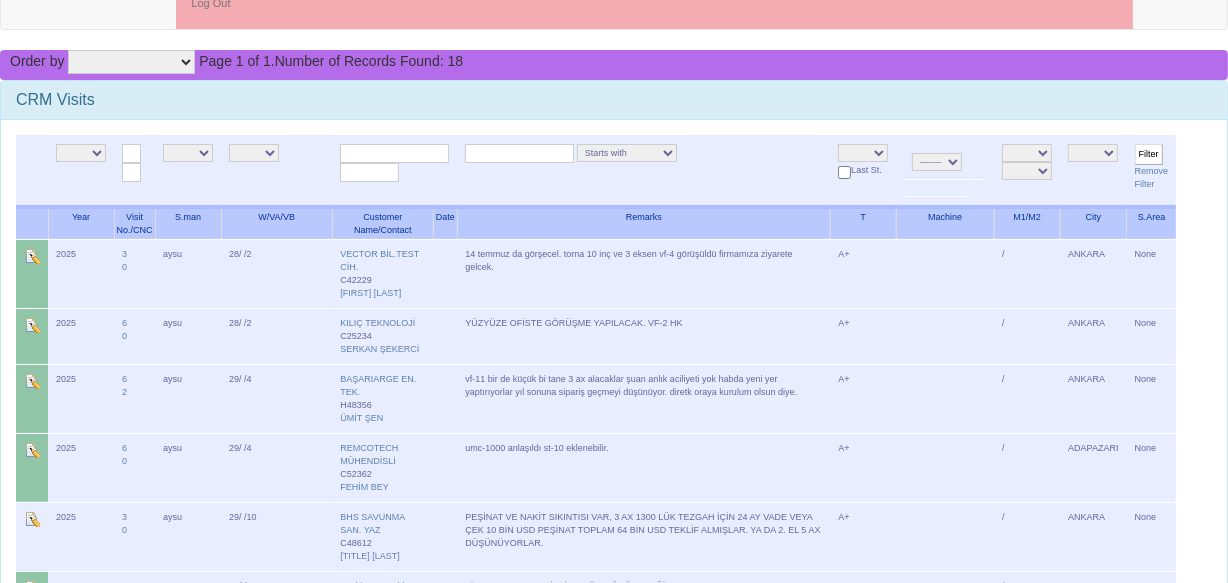 scroll, scrollTop: 0, scrollLeft: 0, axis: both 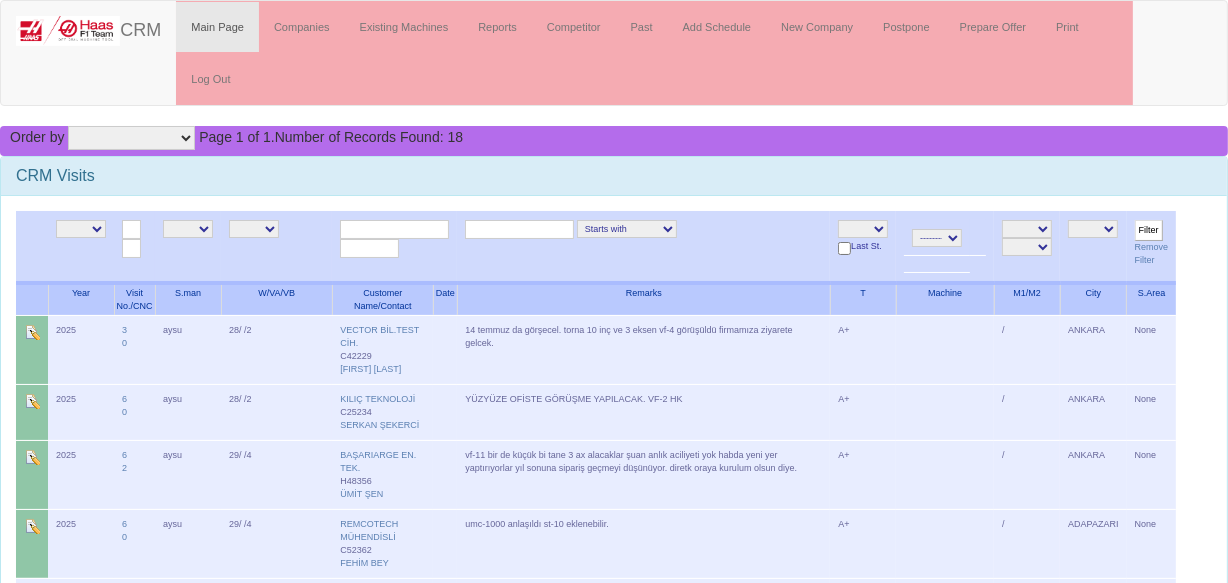 click on "NE
E
A+" at bounding box center [863, 229] 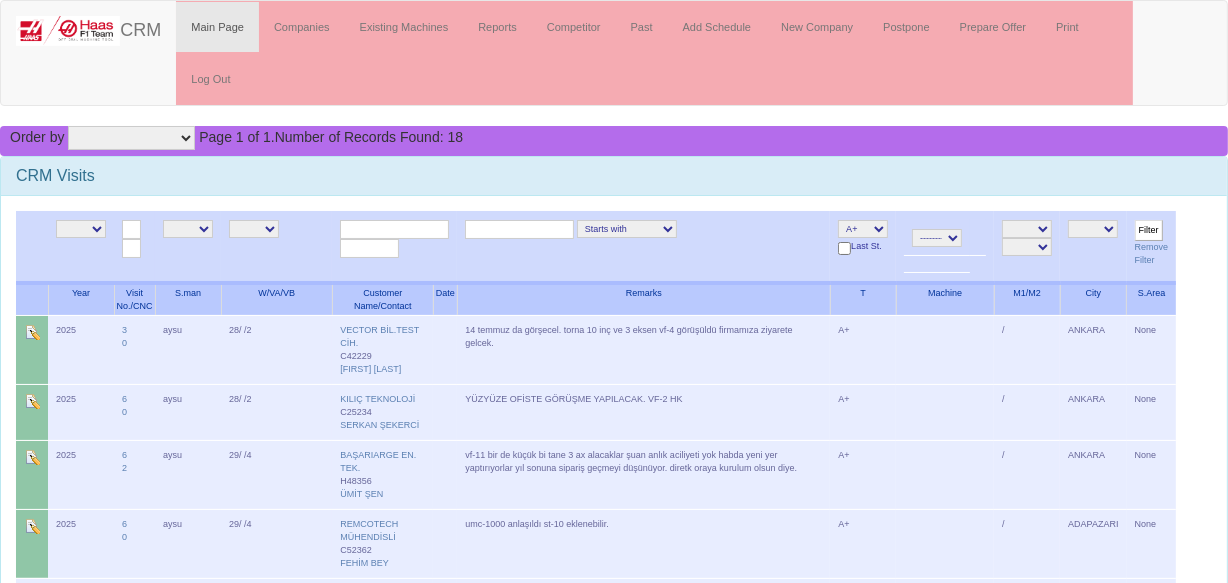 click on "NE
E
aysu" at bounding box center (188, 229) 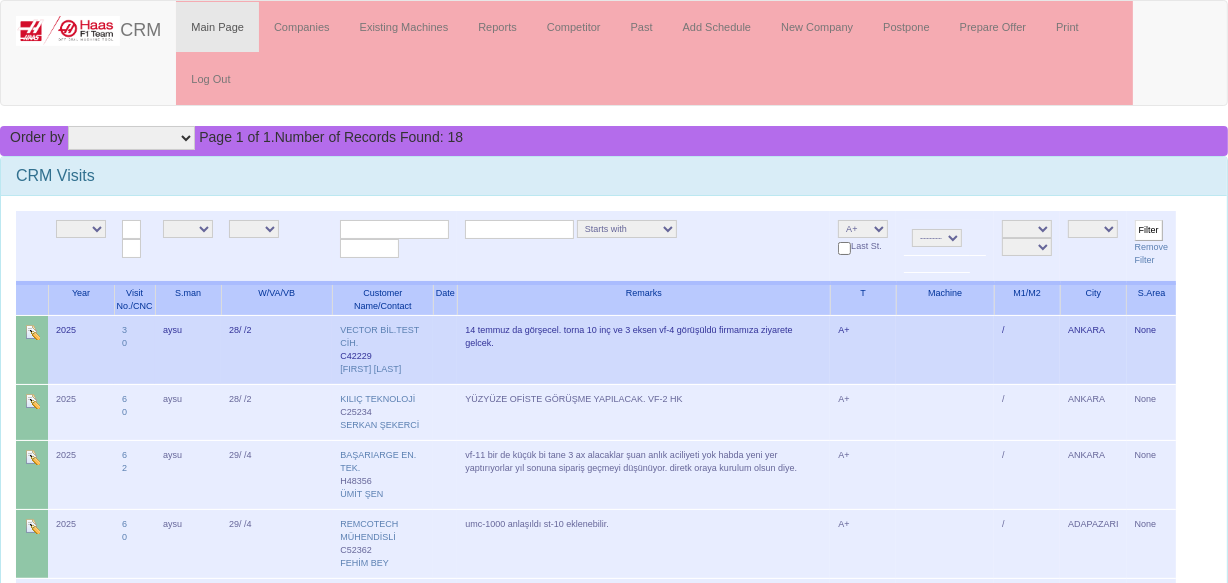 select on "18" 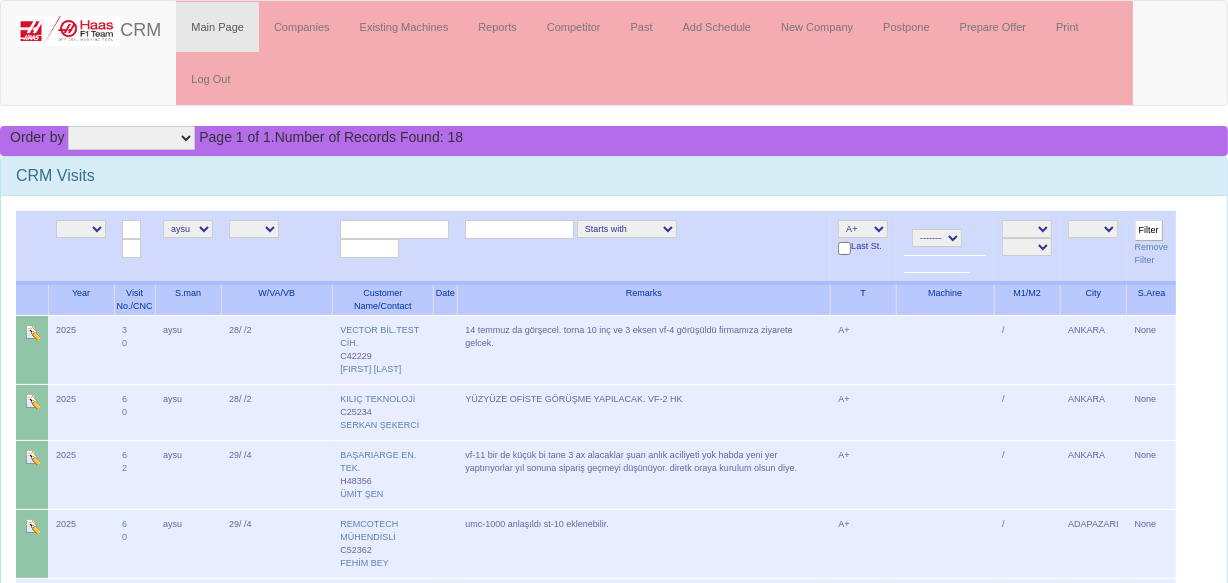 click on "Filter" at bounding box center (1149, 230) 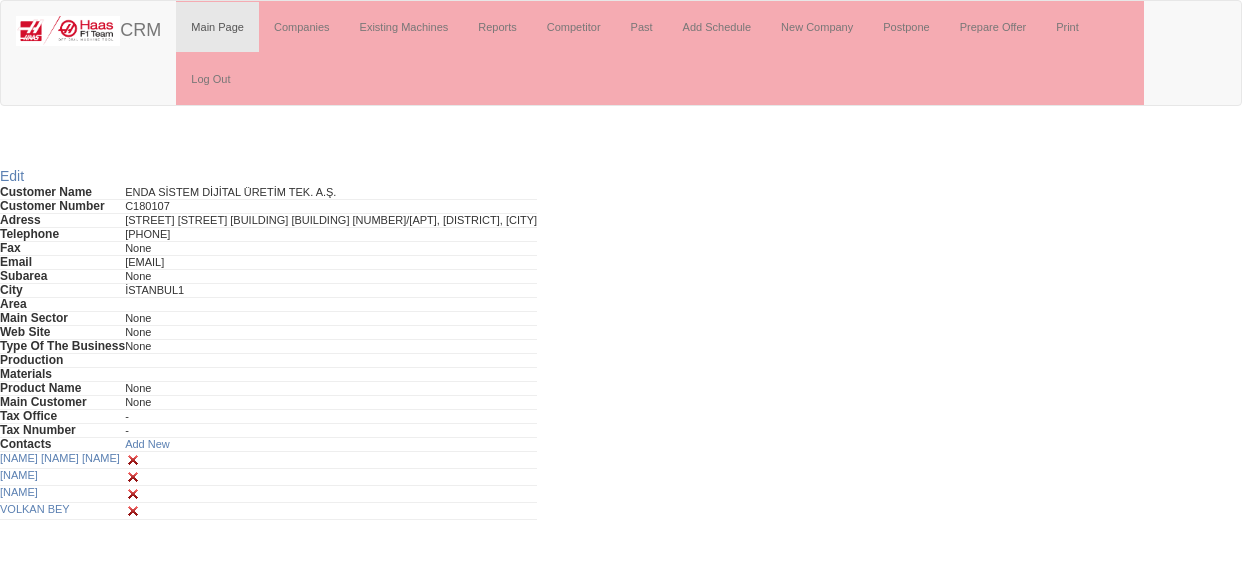 scroll, scrollTop: 0, scrollLeft: 0, axis: both 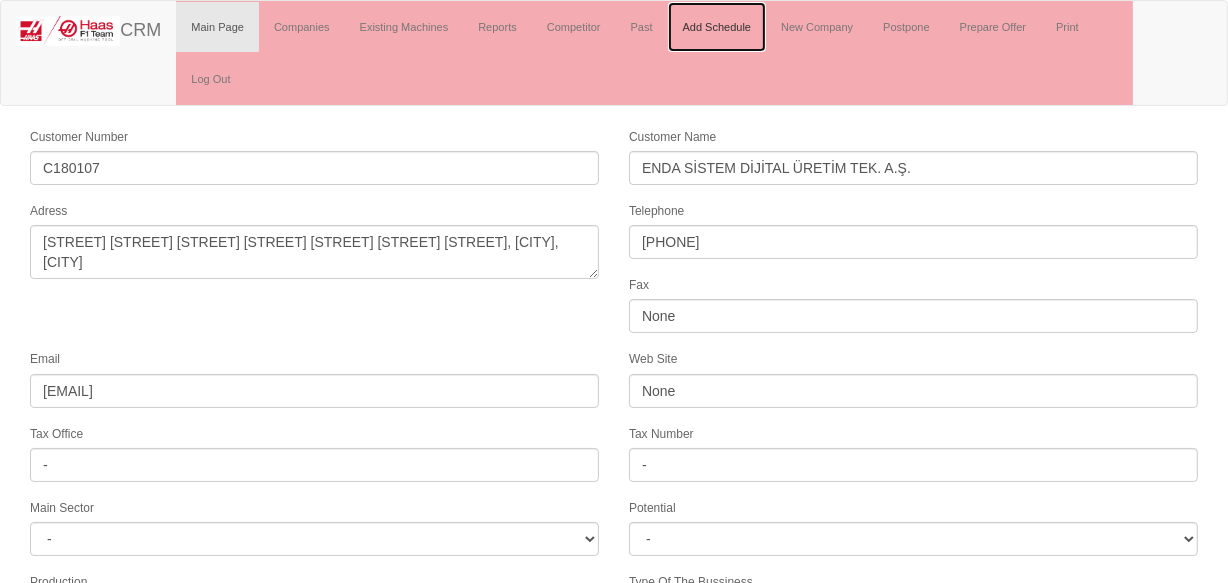 click on "Add Schedule" at bounding box center (717, 27) 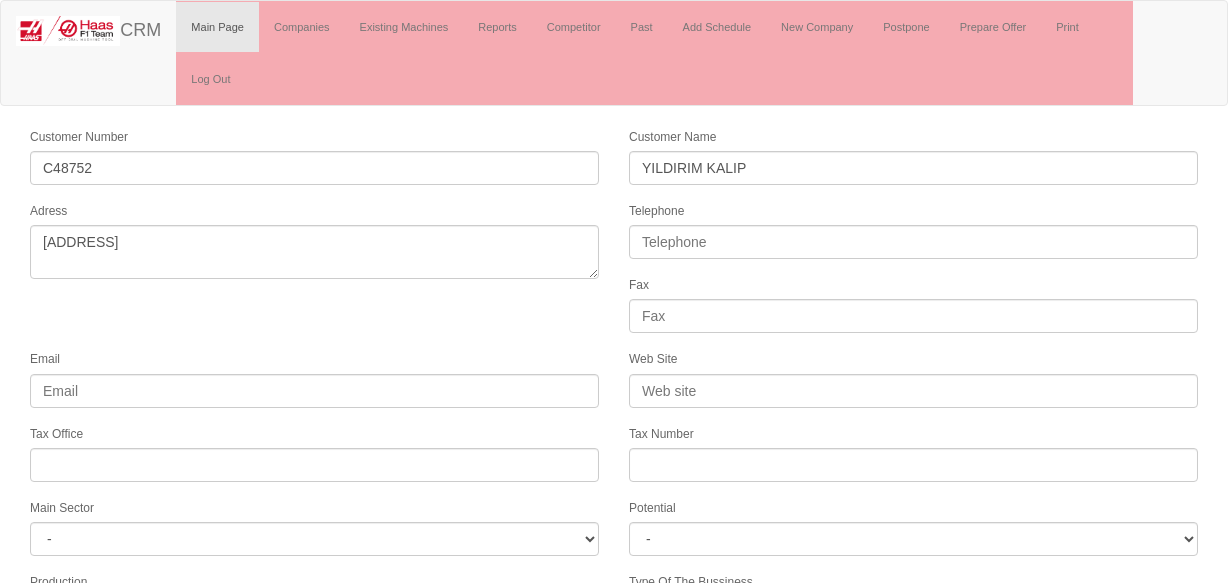 scroll, scrollTop: 0, scrollLeft: 0, axis: both 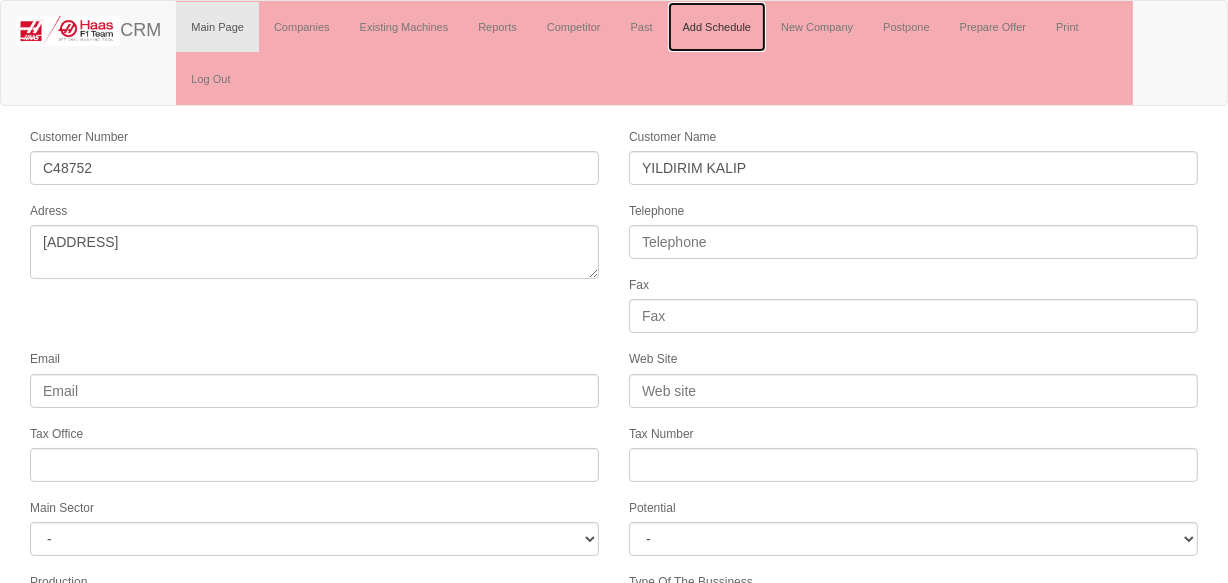 click on "Add Schedule" at bounding box center [717, 27] 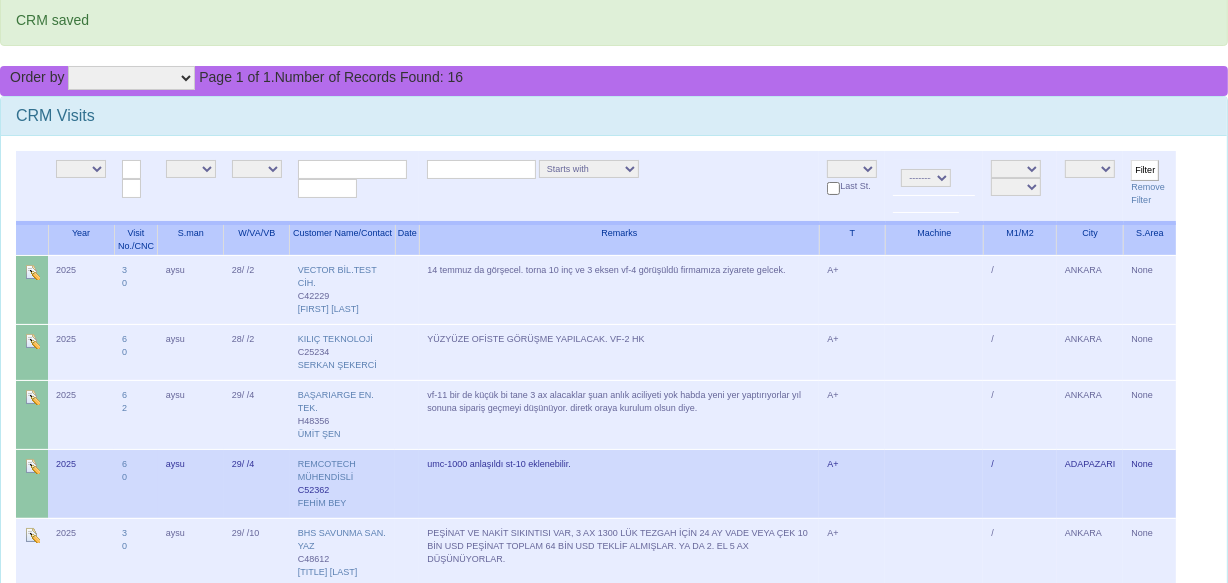 scroll, scrollTop: 0, scrollLeft: 0, axis: both 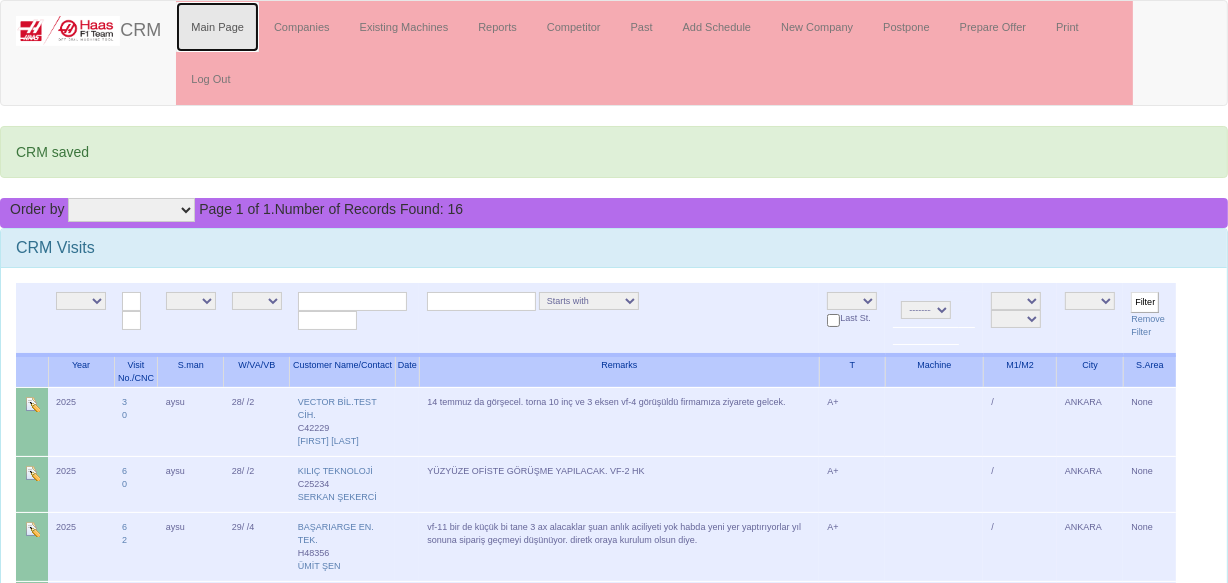 click on "Main Page" at bounding box center (217, 27) 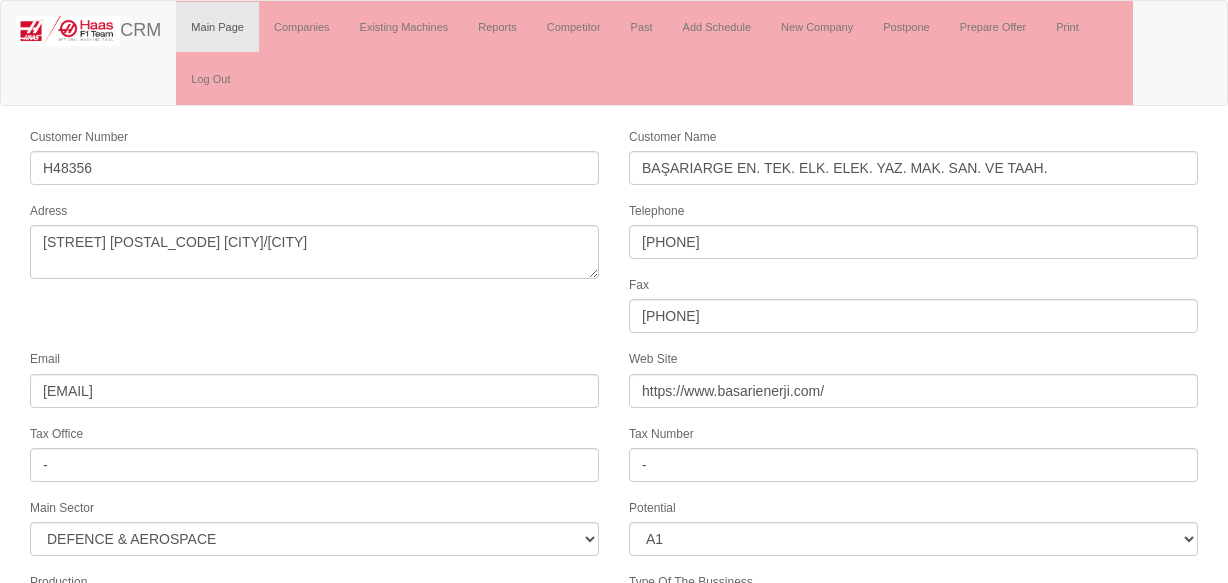 scroll, scrollTop: 0, scrollLeft: 0, axis: both 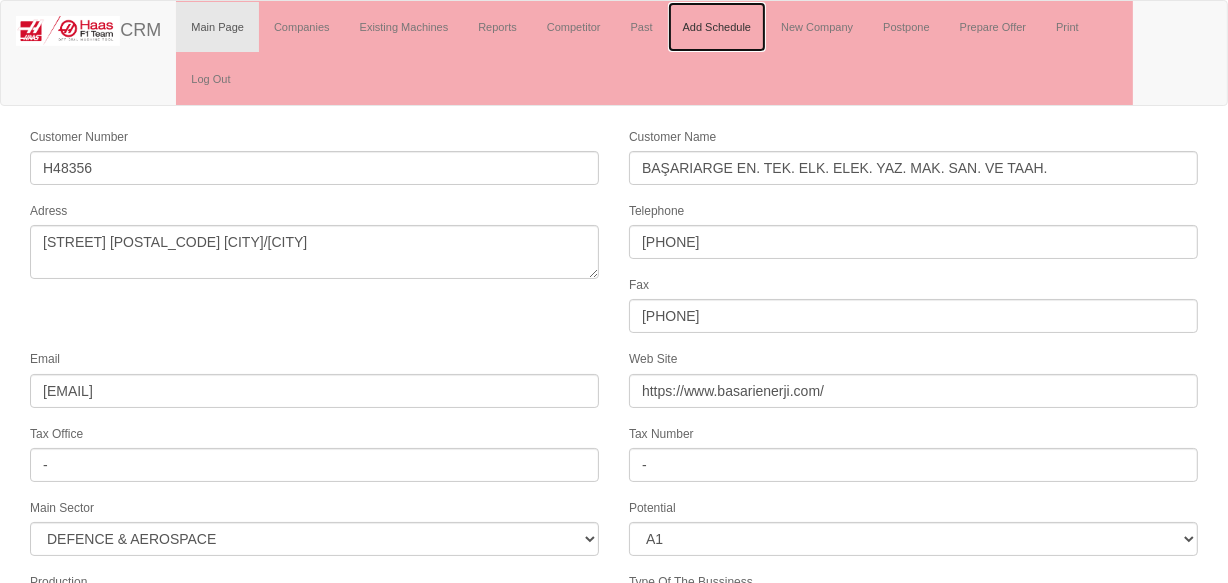 click on "Add Schedule" at bounding box center [717, 27] 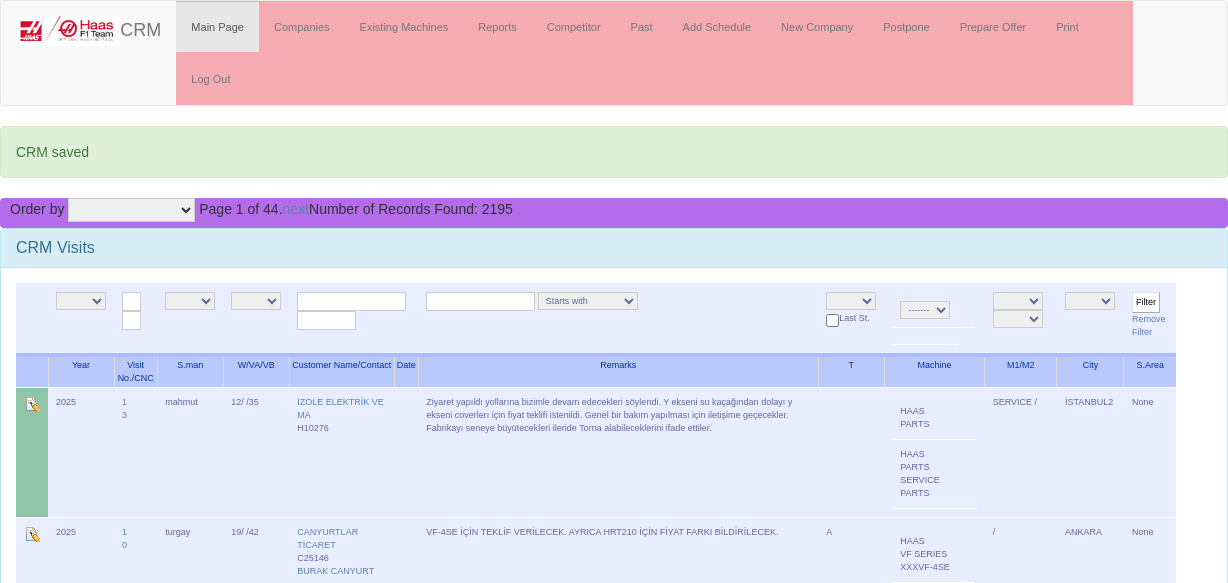 scroll, scrollTop: 0, scrollLeft: 0, axis: both 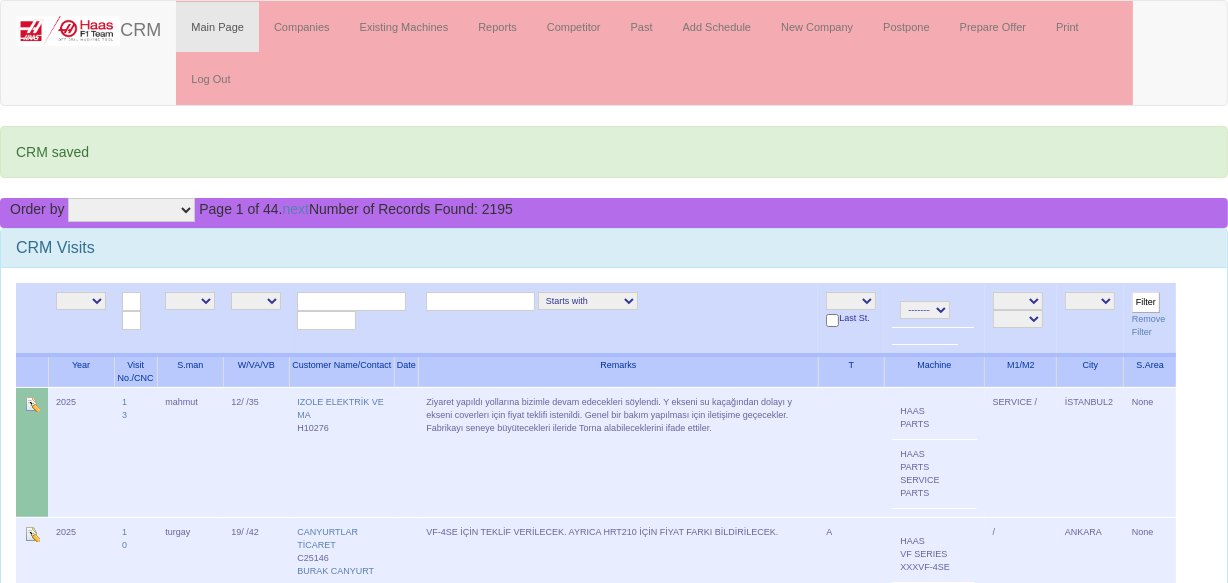 drag, startPoint x: 853, startPoint y: 302, endPoint x: 893, endPoint y: 312, distance: 41.231056 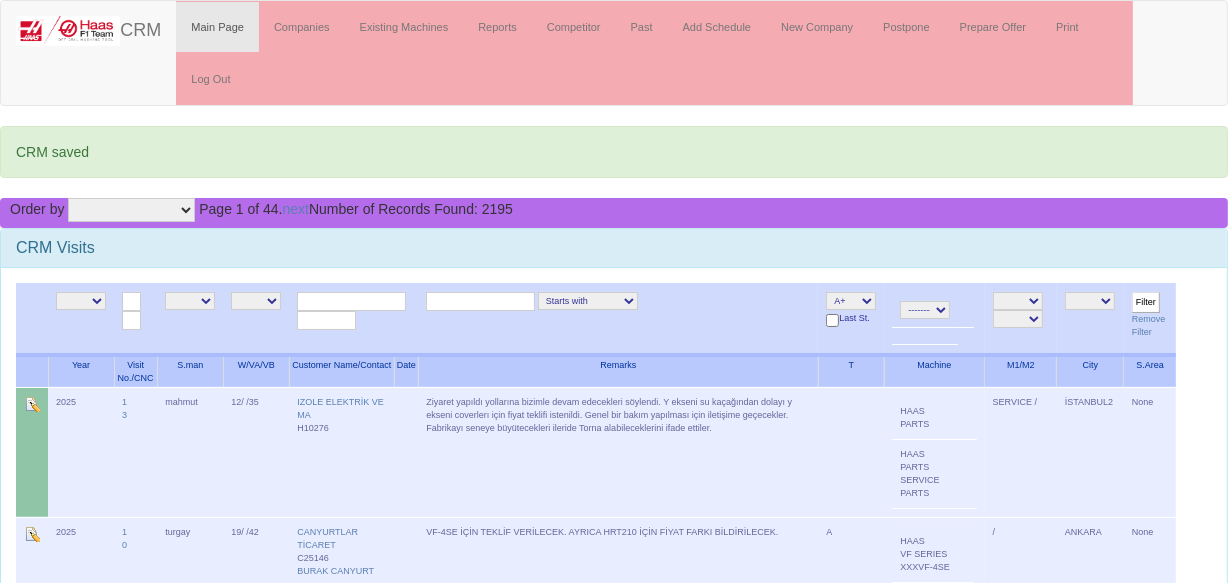 click on "NE
E
A+
A
B
C
L
O
S" at bounding box center [851, 301] 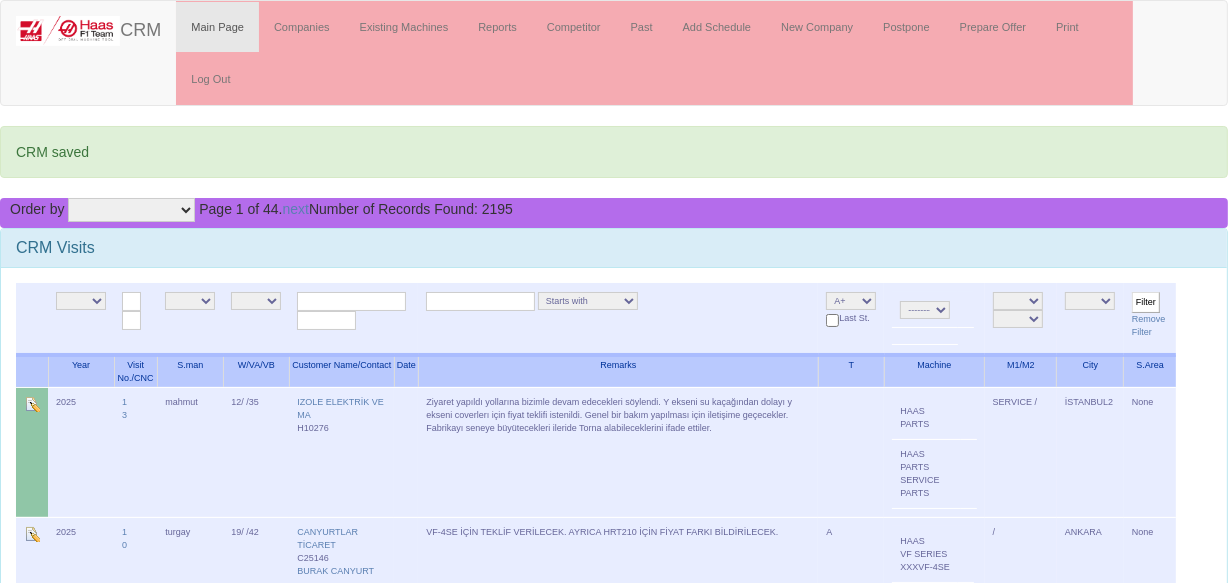 drag, startPoint x: 186, startPoint y: 302, endPoint x: 201, endPoint y: 360, distance: 59.908264 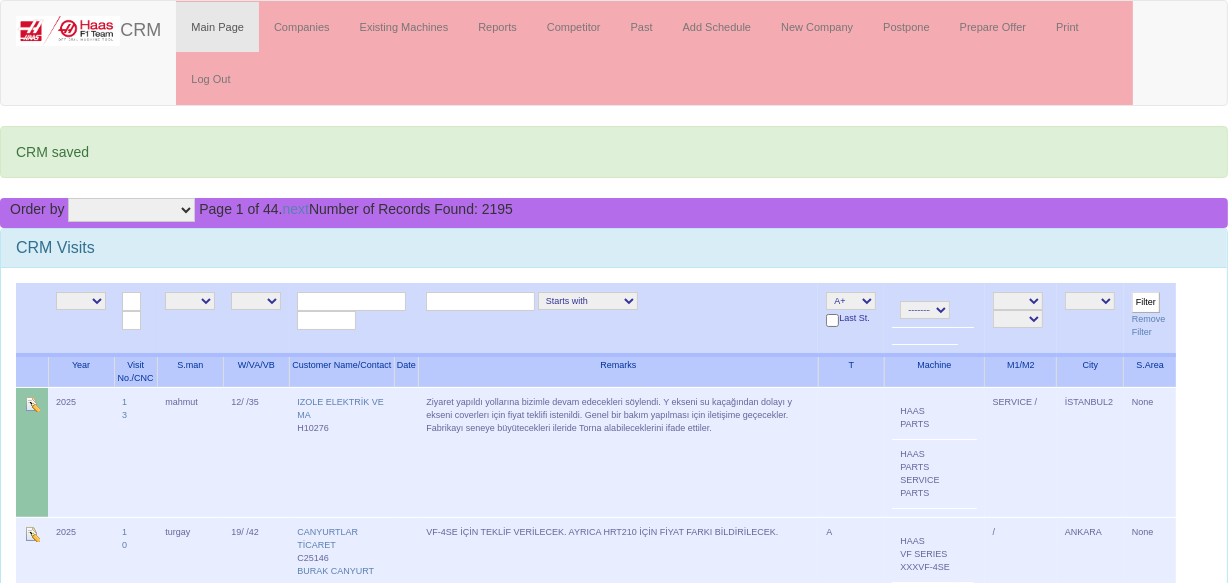 select on "18" 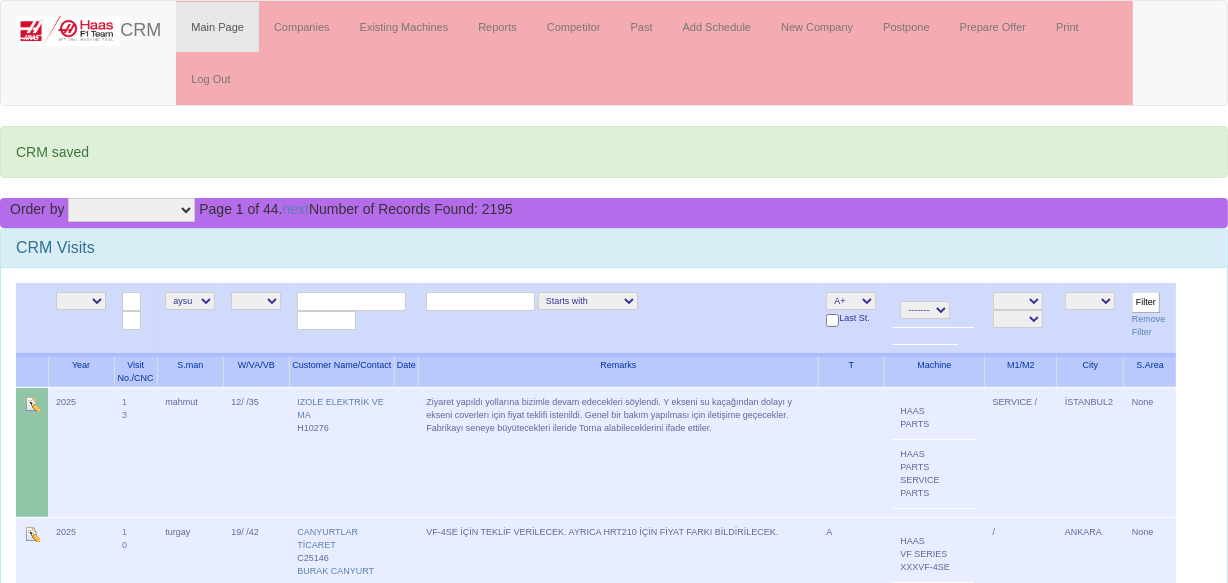 click on "Filter" at bounding box center [1146, 302] 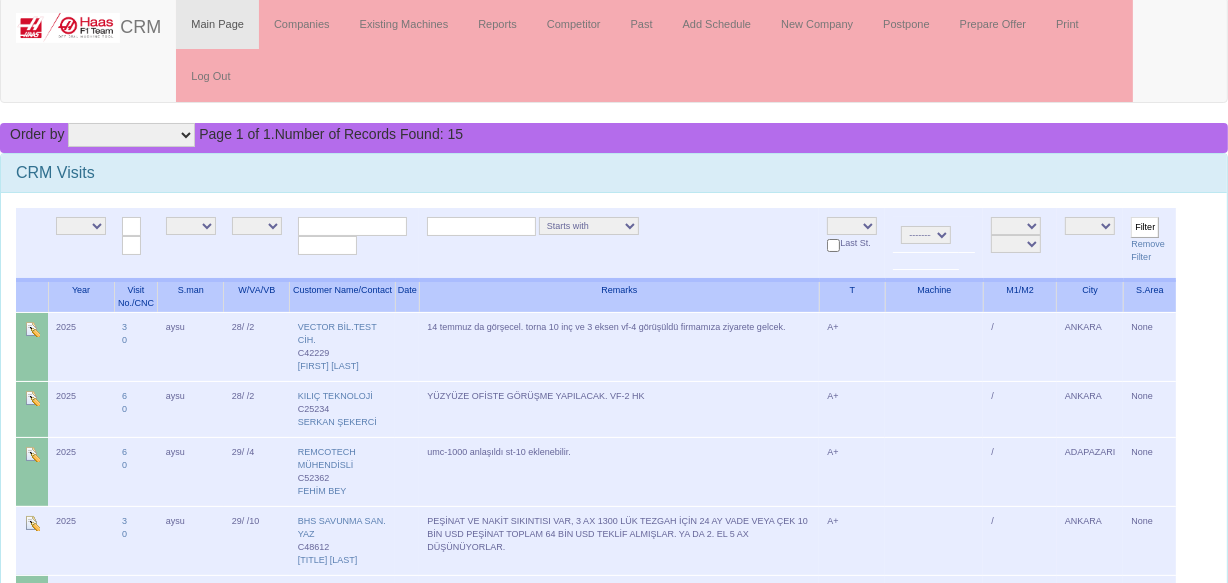 scroll, scrollTop: 0, scrollLeft: 0, axis: both 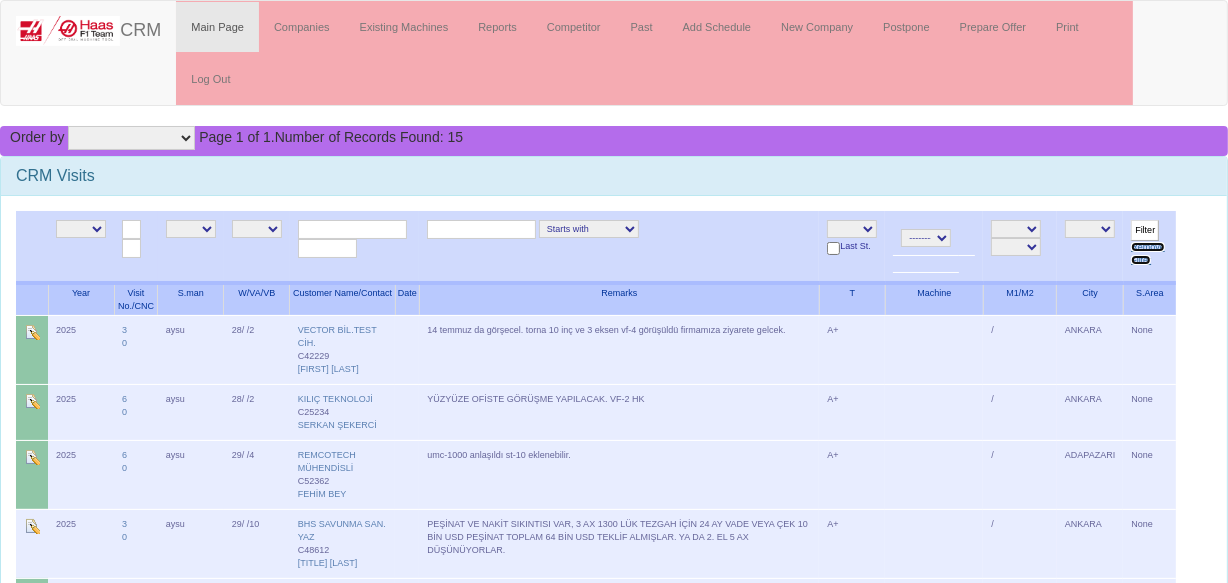 click on "Remove Filter" at bounding box center [1148, 253] 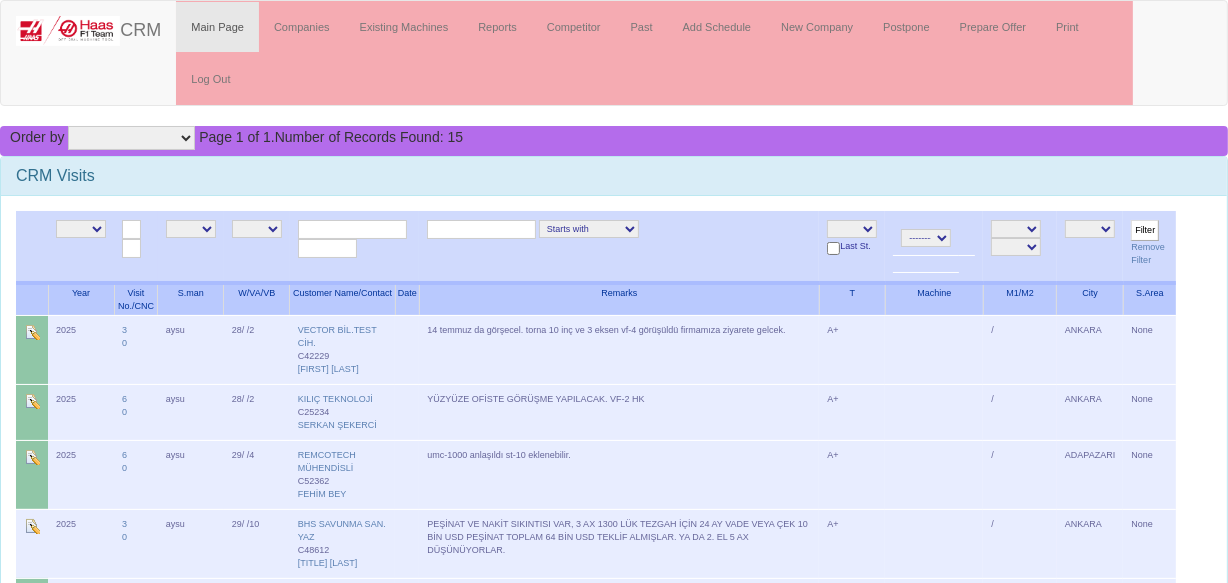 click on "NE
E
A+" at bounding box center [852, 229] 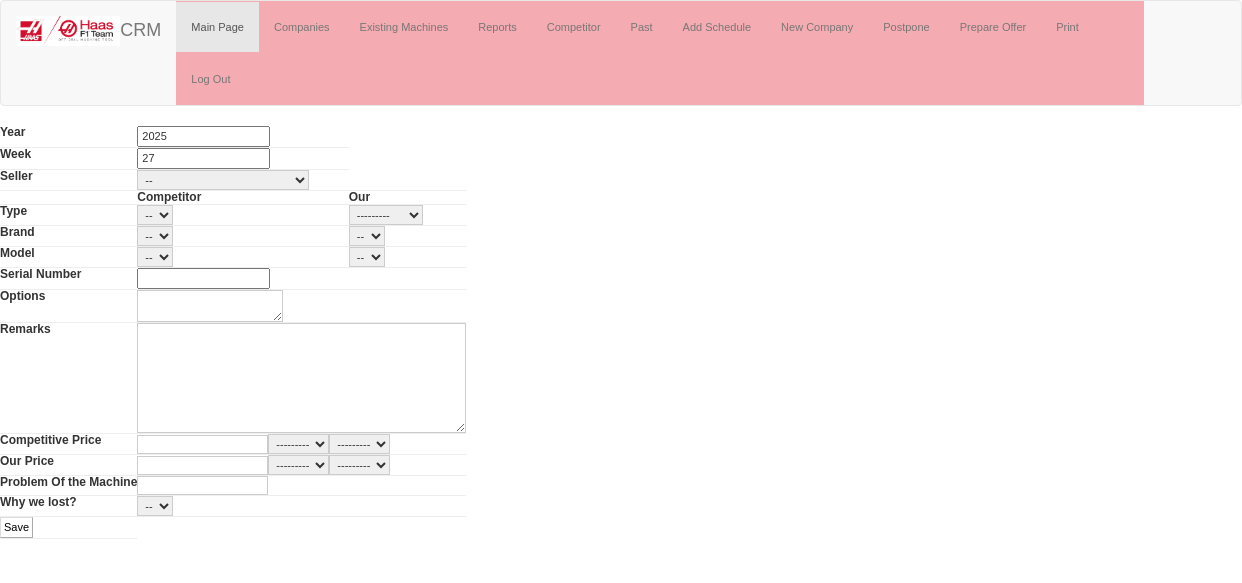 scroll, scrollTop: 0, scrollLeft: 0, axis: both 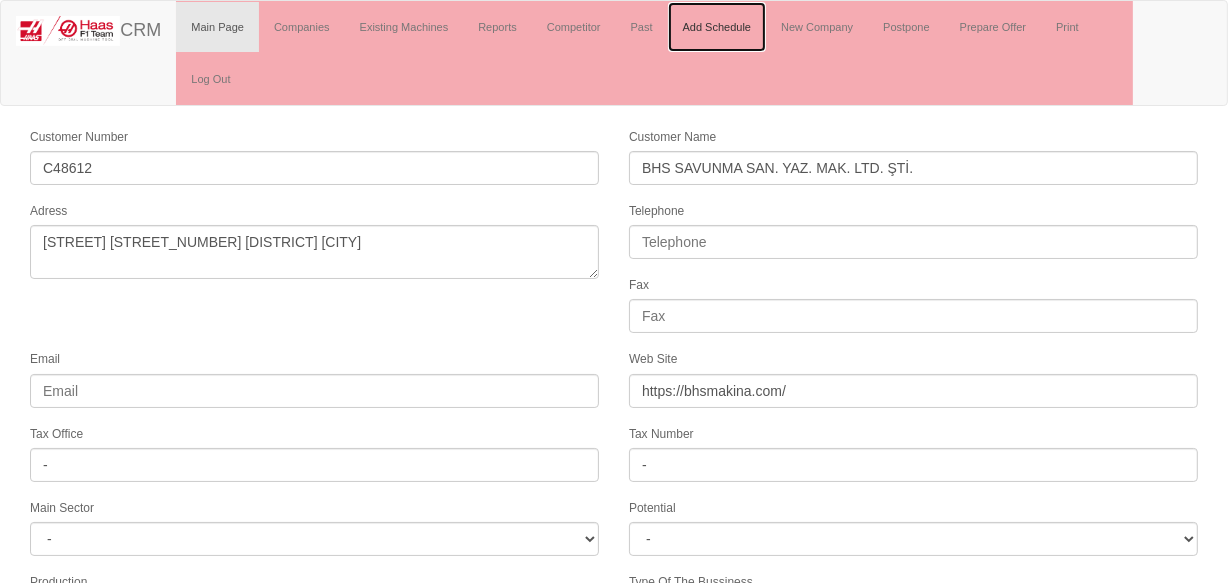 click on "Add Schedule" at bounding box center [717, 27] 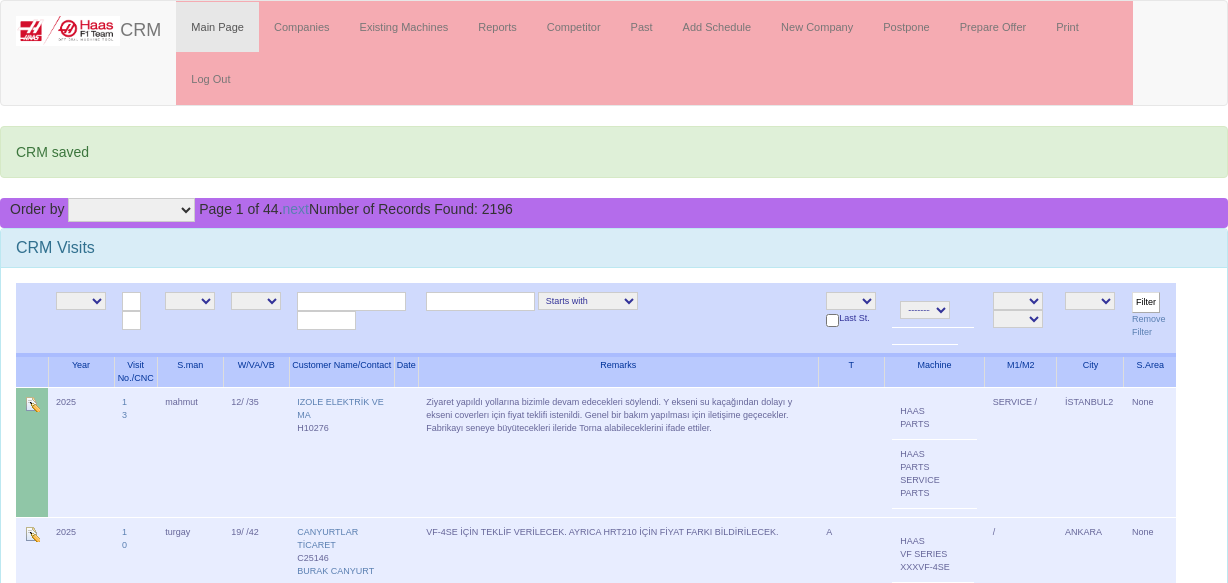 scroll, scrollTop: 0, scrollLeft: 0, axis: both 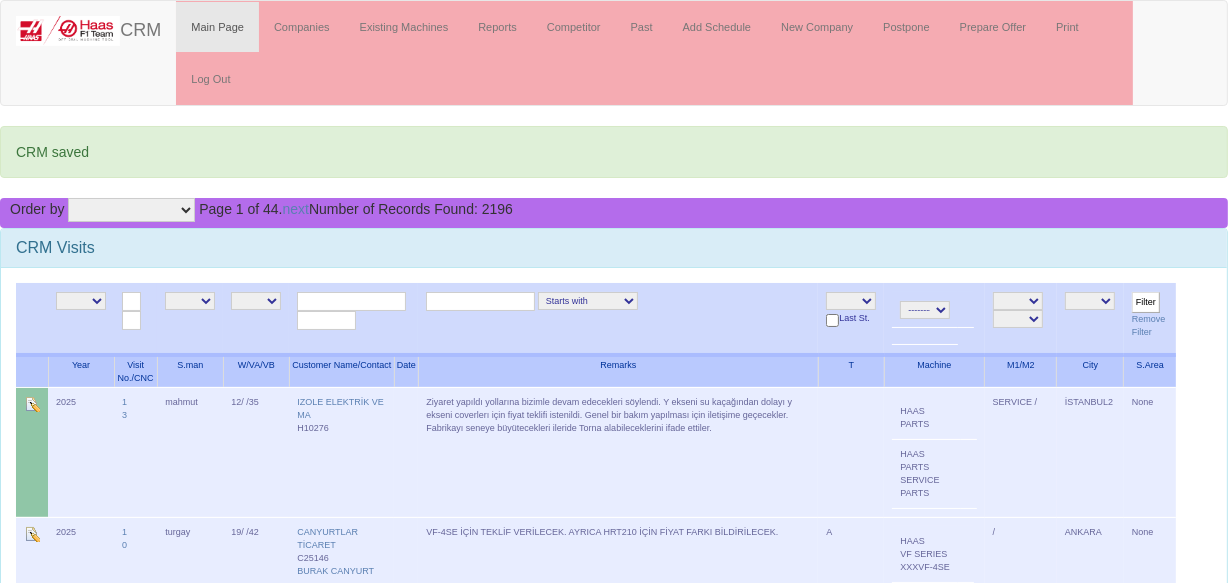 click on "NE
E
A+
A
B
C
L
O
S" at bounding box center [851, 301] 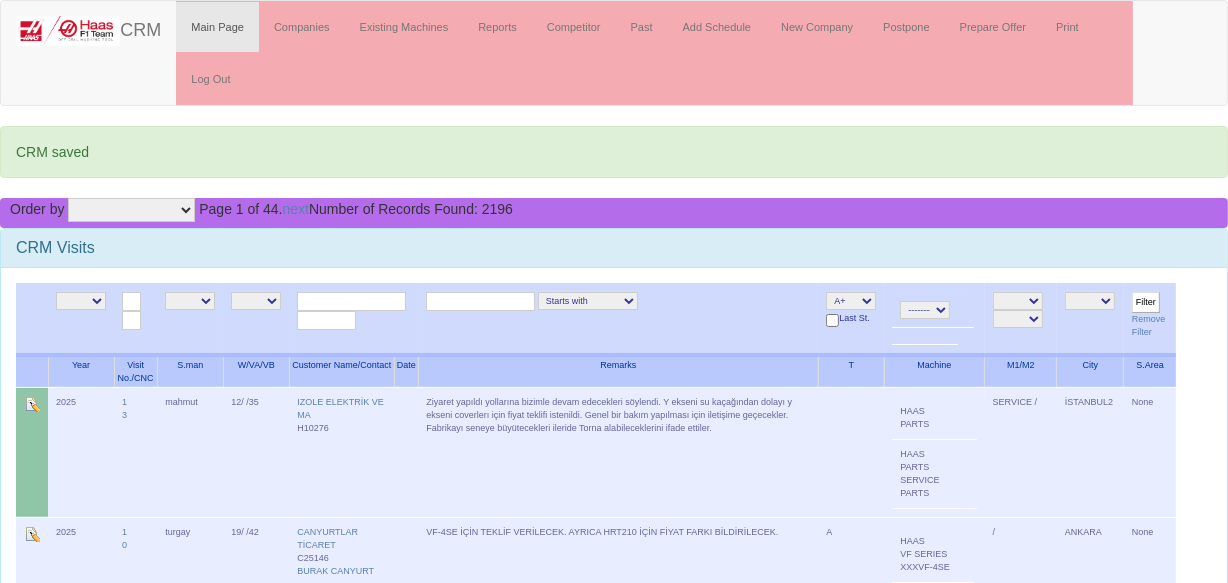 drag, startPoint x: 184, startPoint y: 301, endPoint x: 222, endPoint y: 300, distance: 38.013157 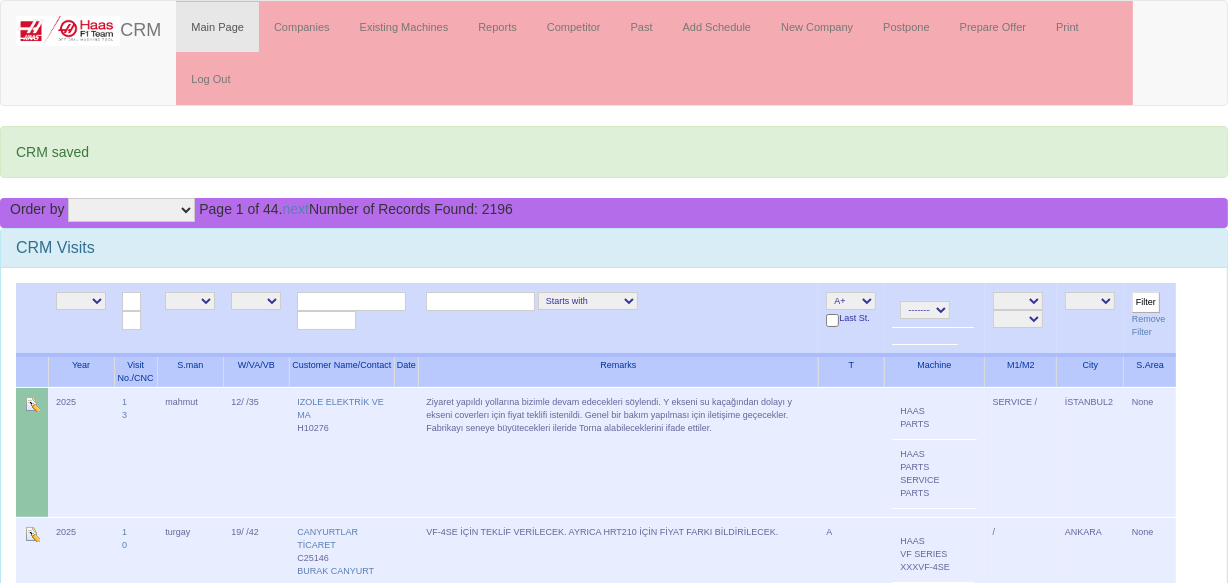 select on "18" 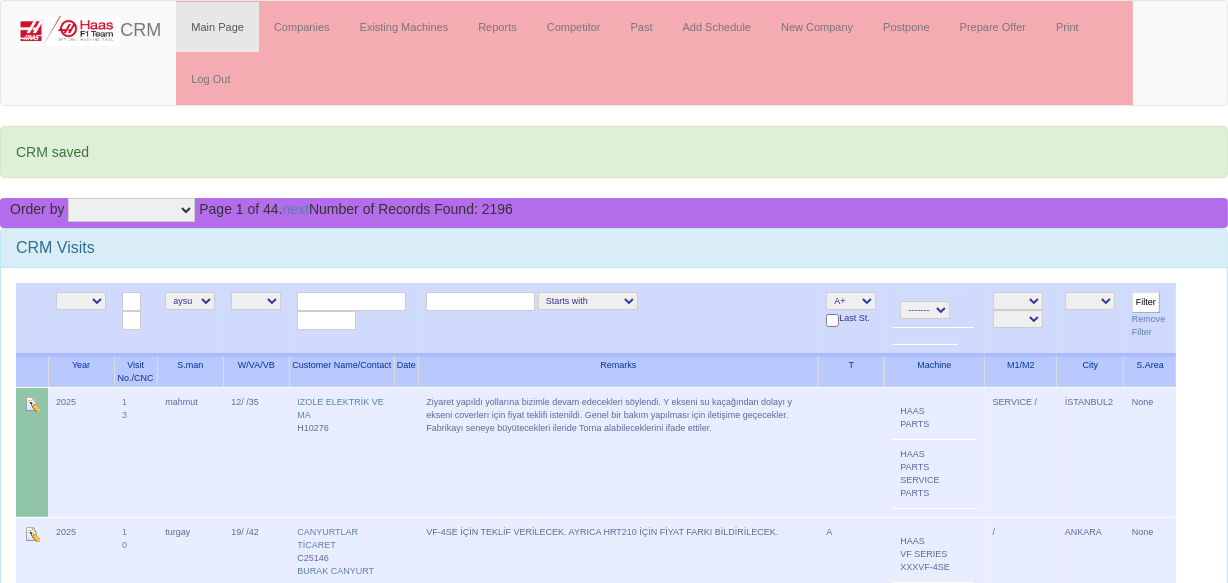 drag, startPoint x: 1142, startPoint y: 302, endPoint x: 1110, endPoint y: 307, distance: 32.38827 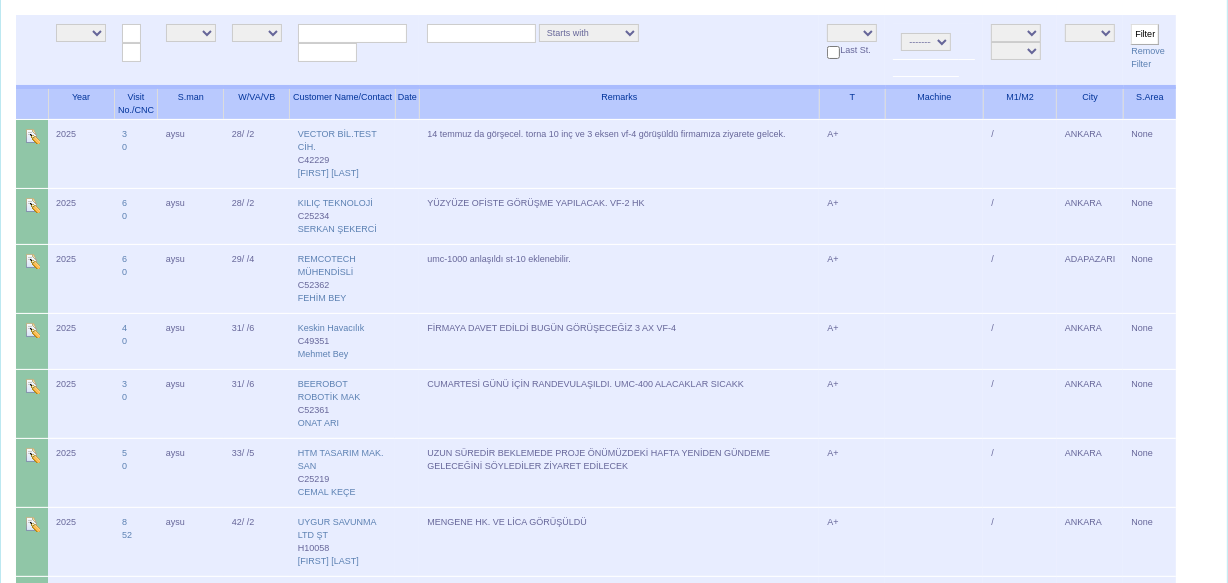 scroll, scrollTop: 0, scrollLeft: 0, axis: both 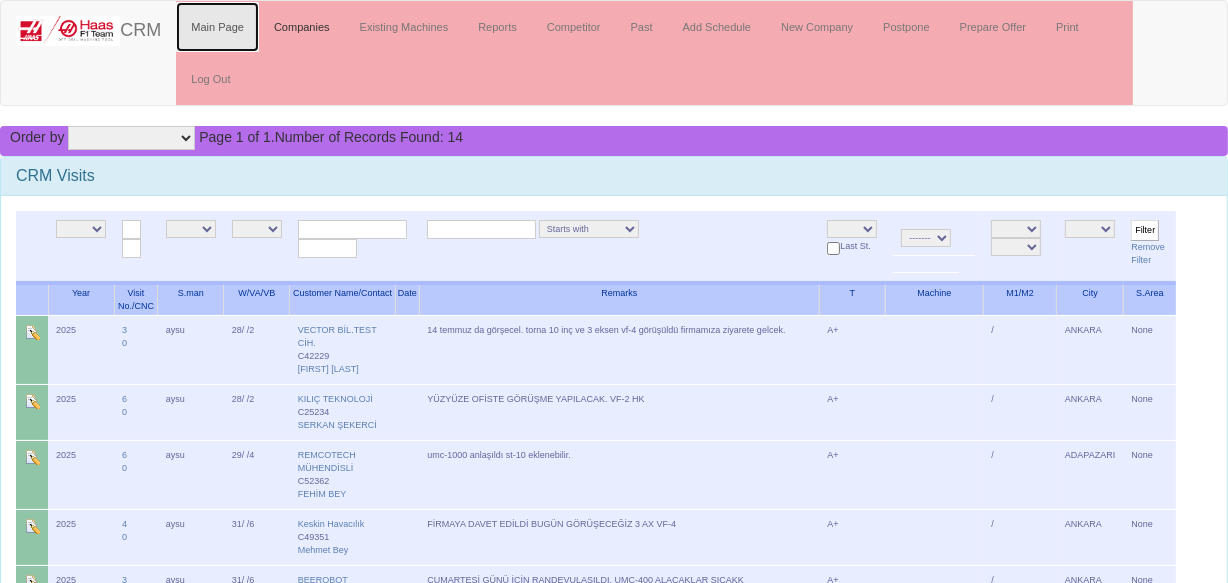 drag, startPoint x: 243, startPoint y: 26, endPoint x: 271, endPoint y: 26, distance: 28 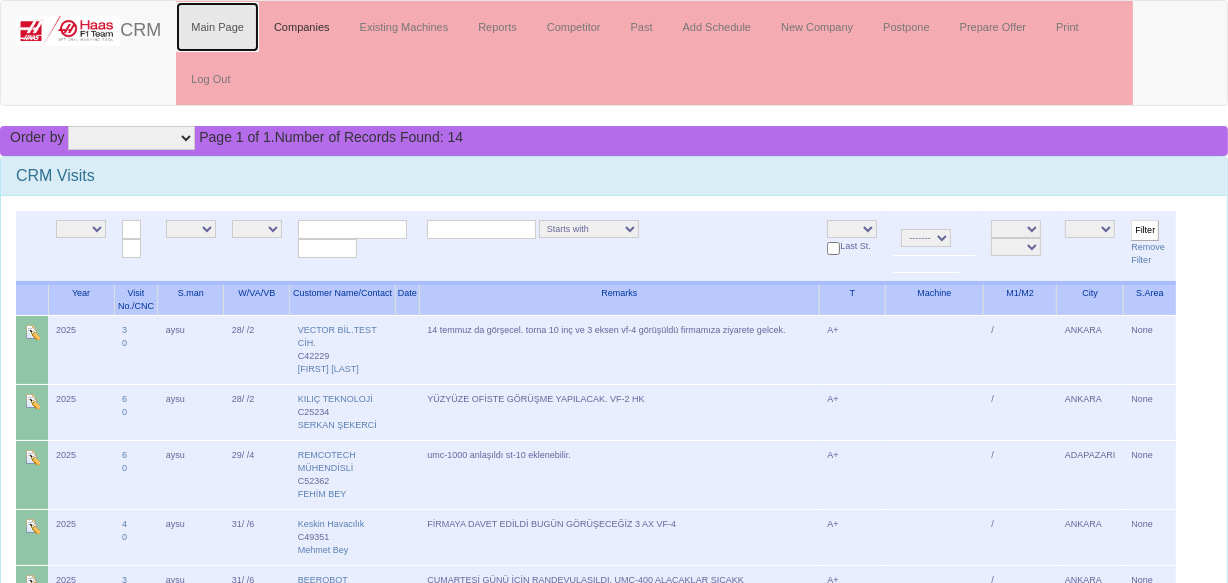 click on "Main Page" at bounding box center (217, 27) 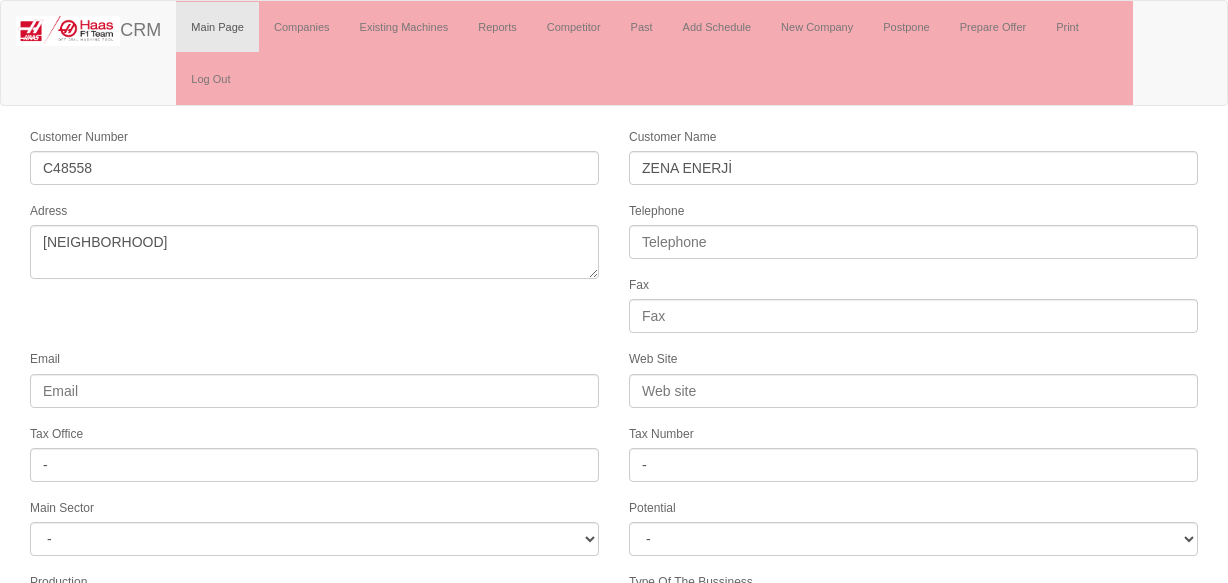 scroll, scrollTop: 0, scrollLeft: 0, axis: both 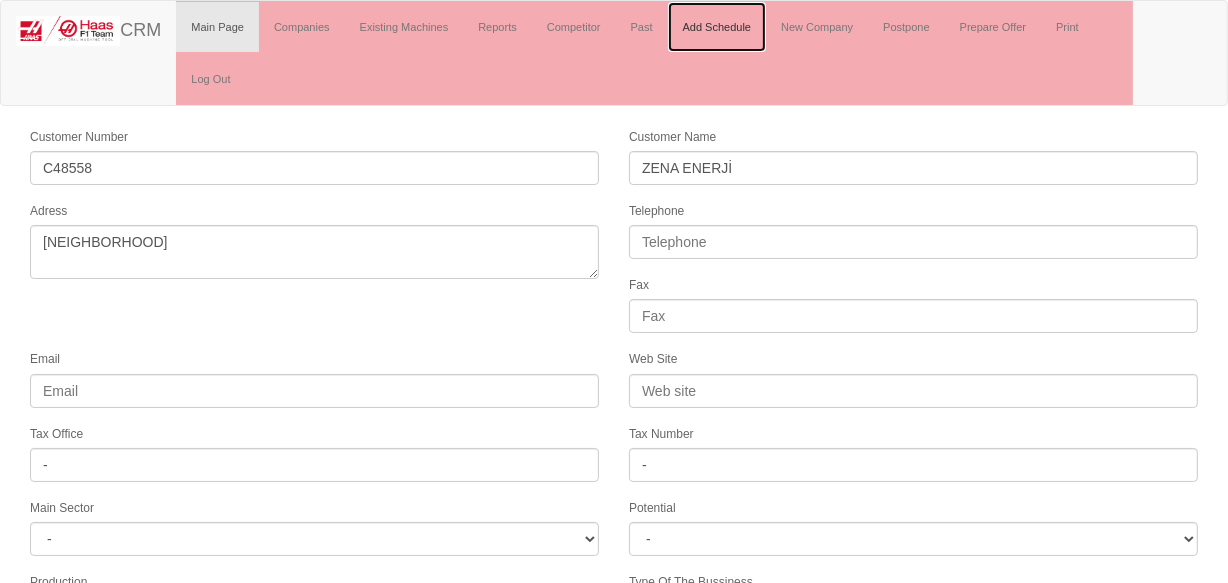 click on "Add Schedule" at bounding box center [717, 27] 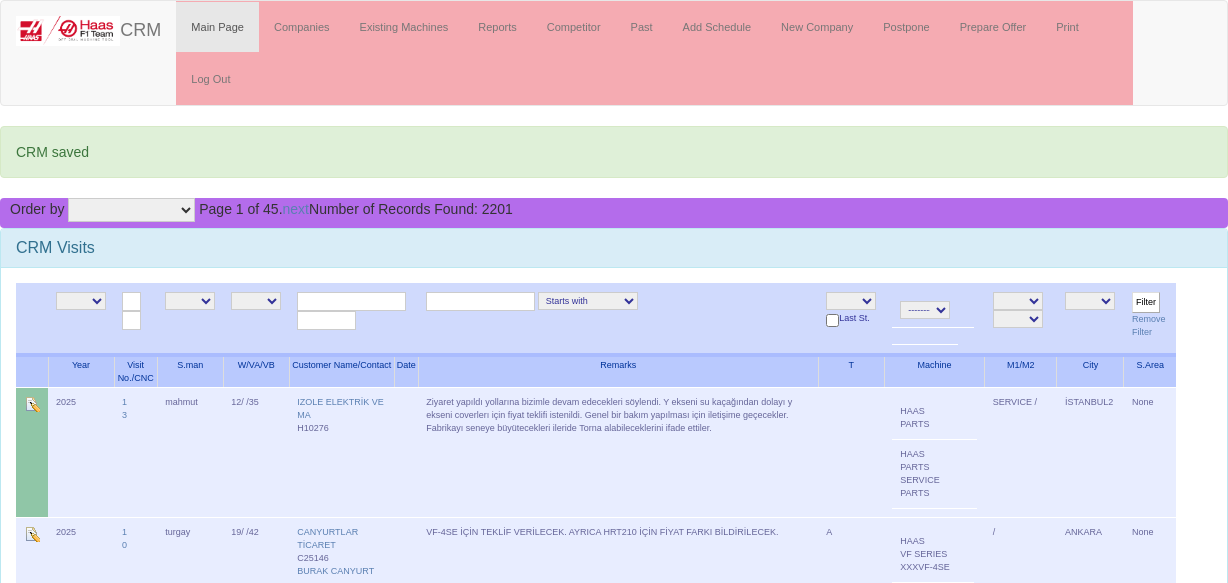 scroll, scrollTop: 0, scrollLeft: 0, axis: both 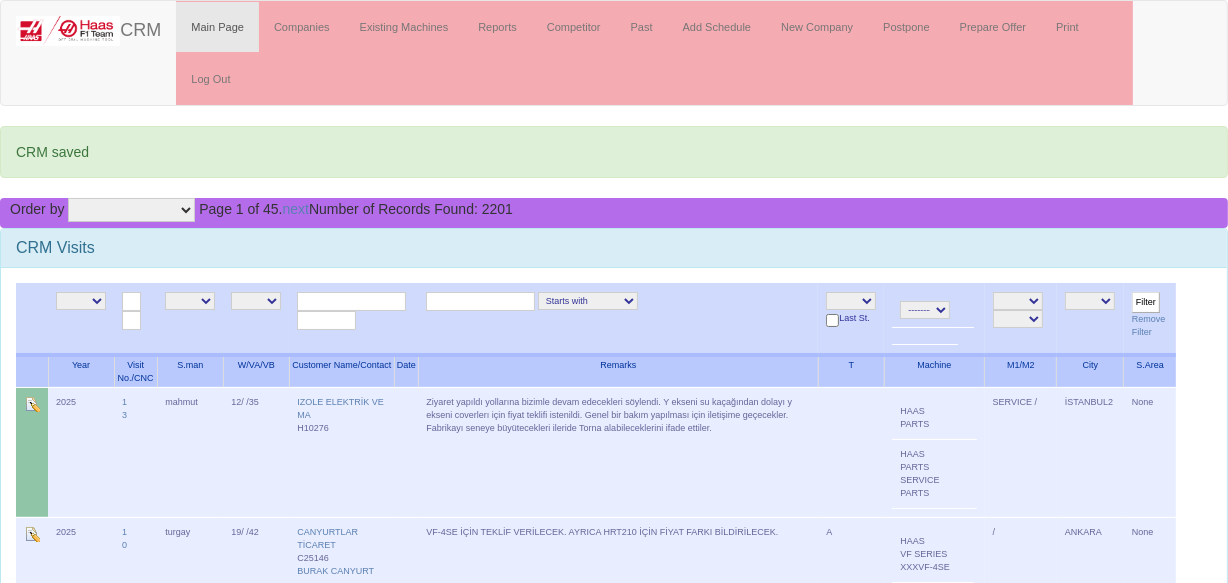click at bounding box center [351, 301] 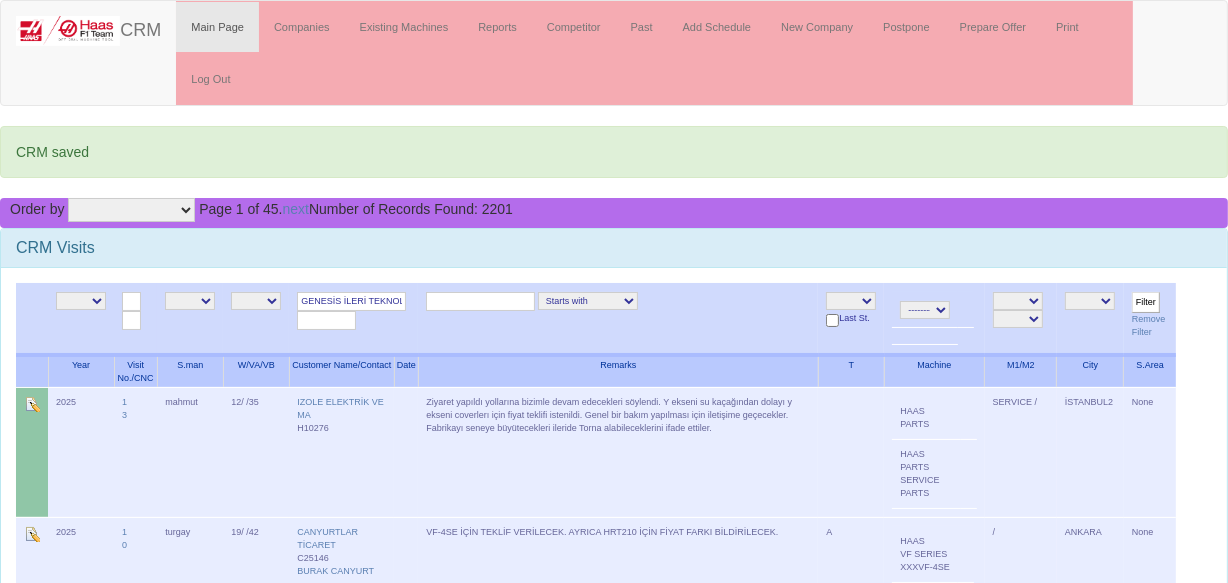 type on "GENESİS İLERİ TEKNOL" 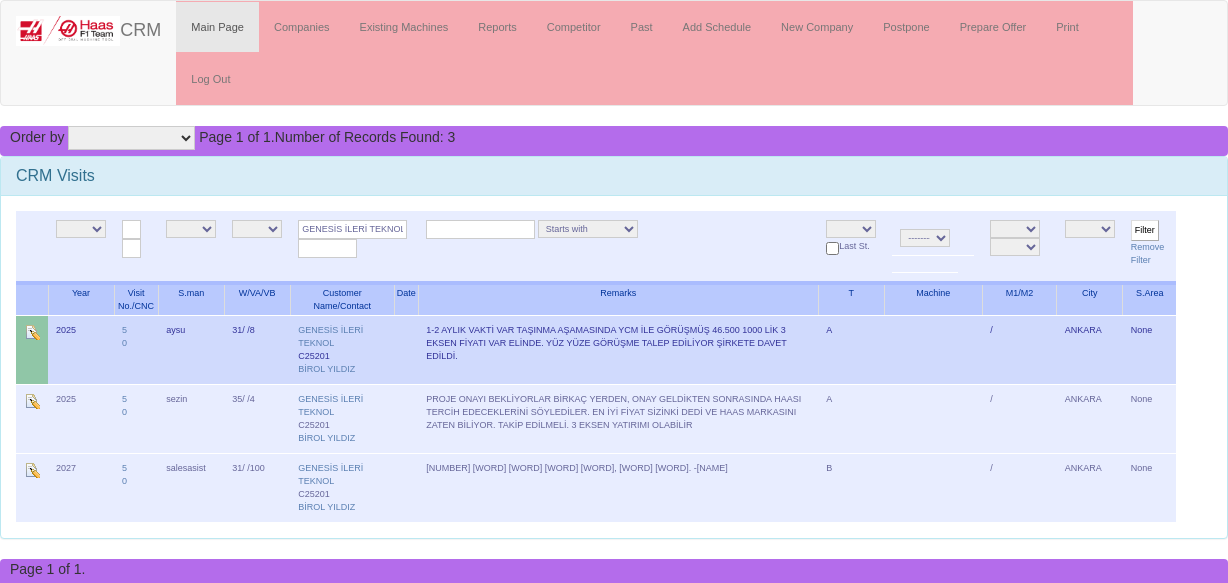scroll, scrollTop: 0, scrollLeft: 0, axis: both 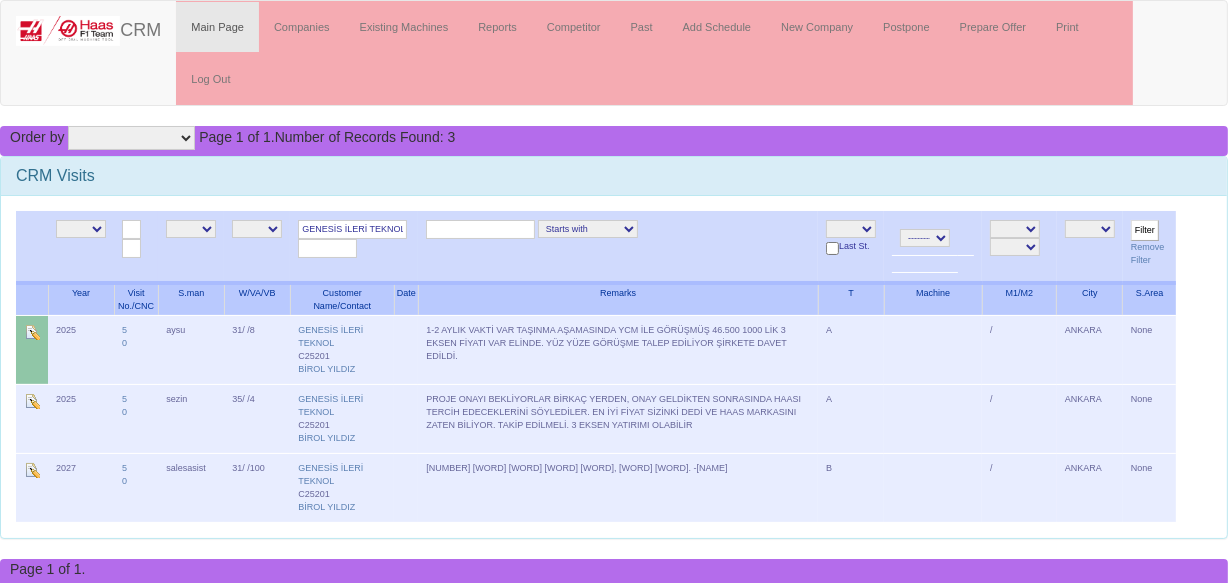 click on "Filter
Remove Filter" at bounding box center [1149, 247] 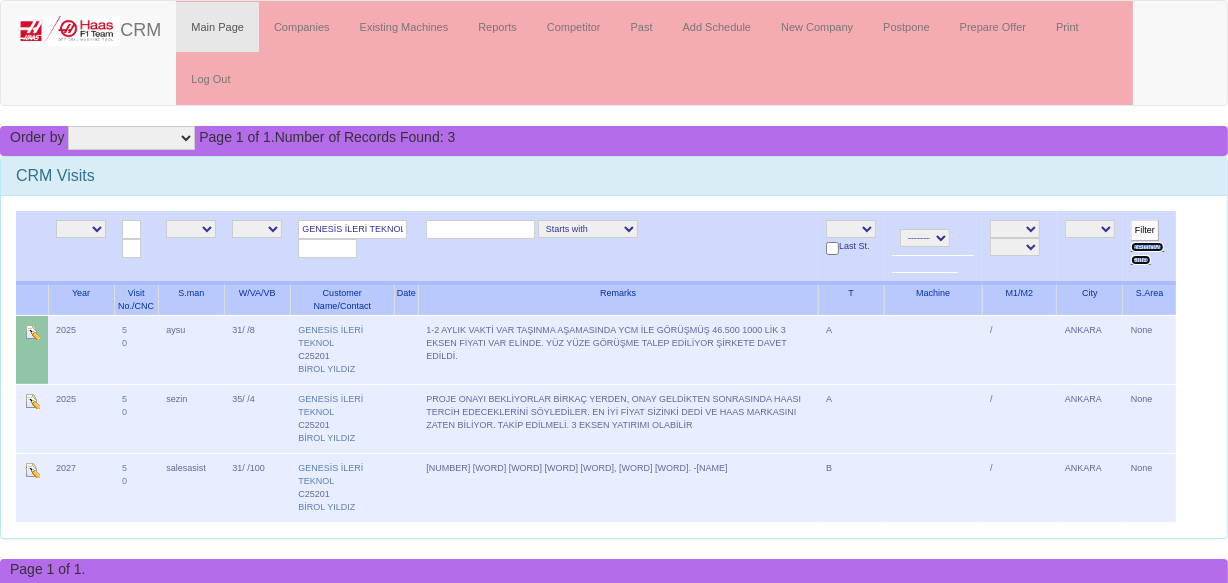 click on "Filter
Remove Filter" at bounding box center [1149, 247] 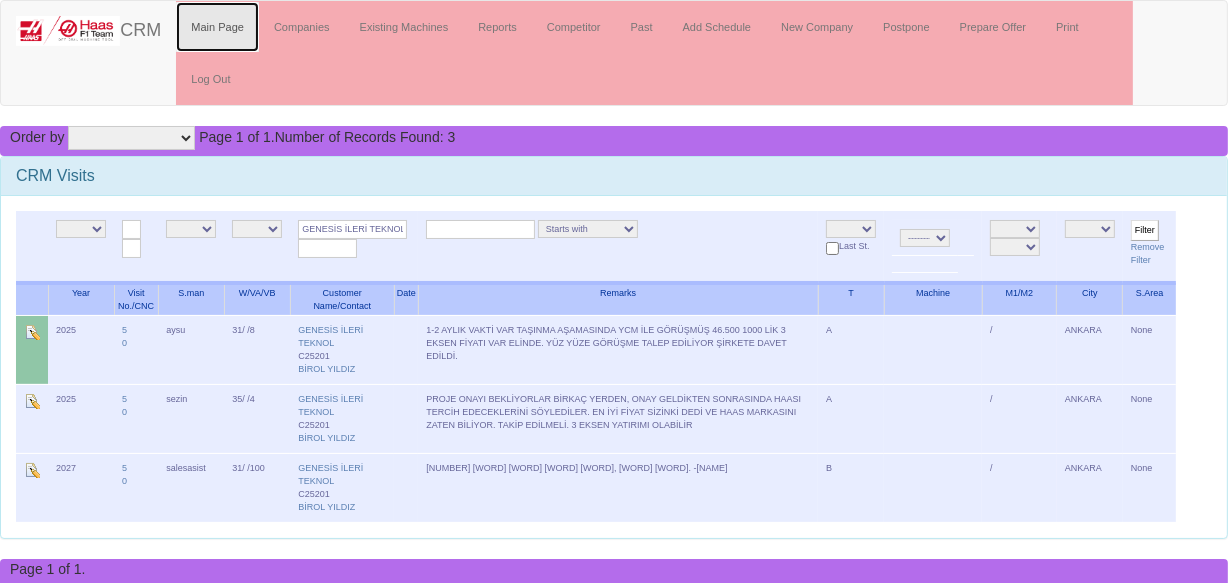 click on "Main Page" at bounding box center (217, 27) 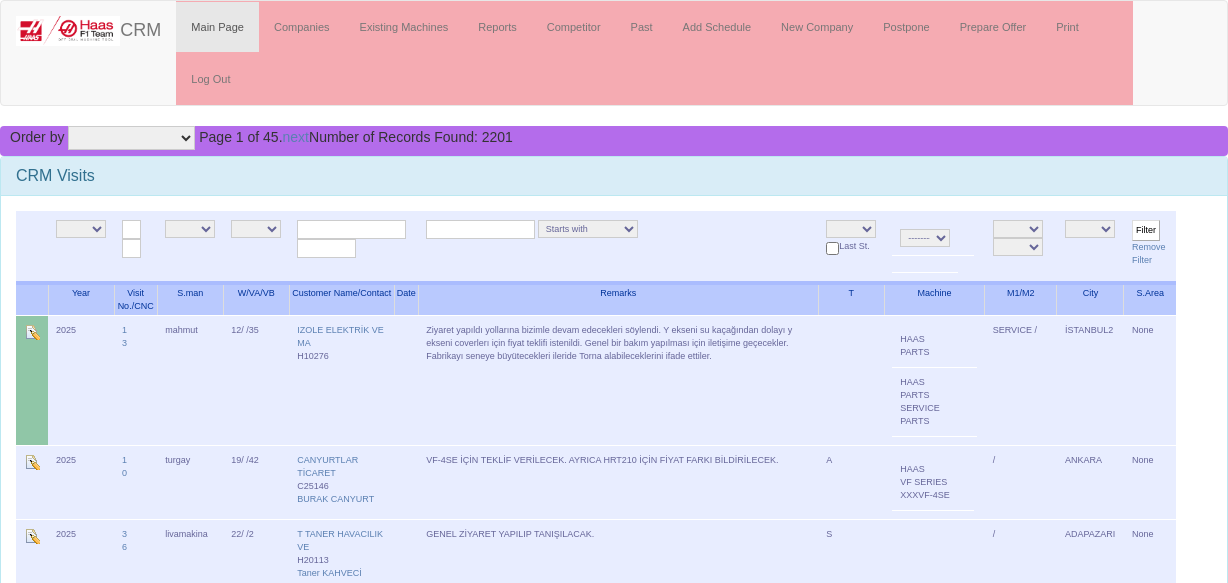 scroll, scrollTop: 0, scrollLeft: 0, axis: both 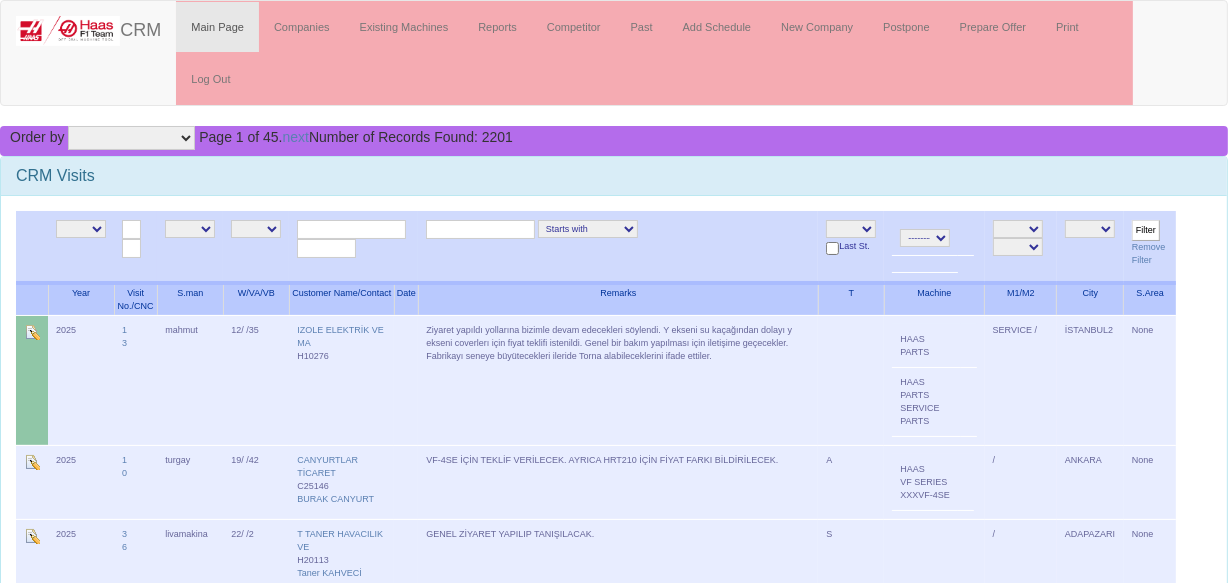 drag, startPoint x: 870, startPoint y: 224, endPoint x: 885, endPoint y: 250, distance: 30.016663 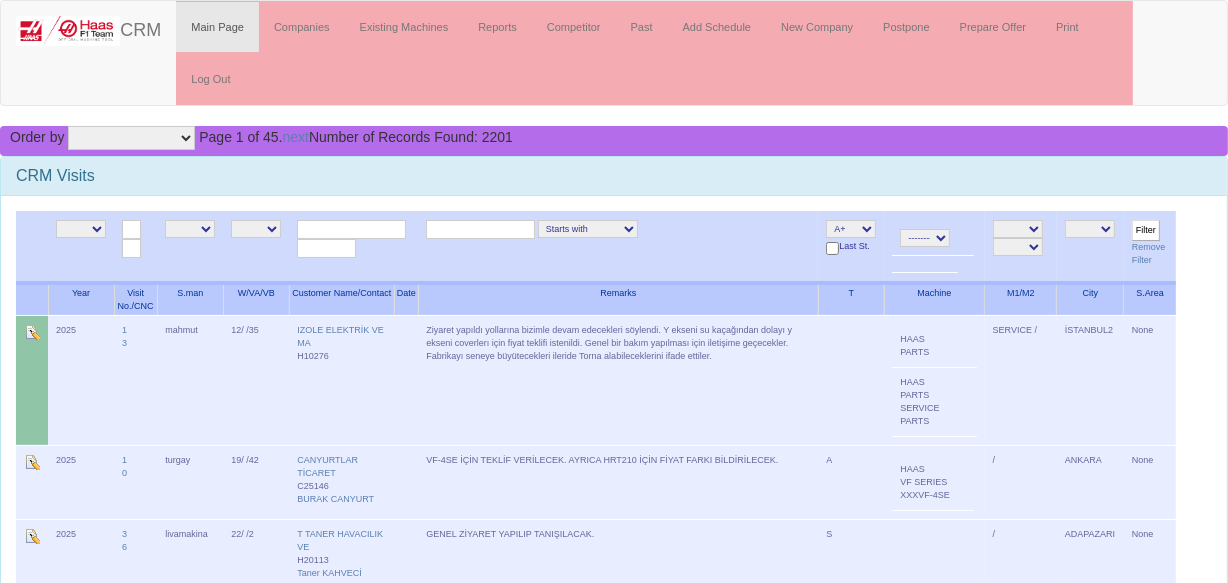 click on "NE
E
A+
A
B
C
L
O
S" at bounding box center (851, 229) 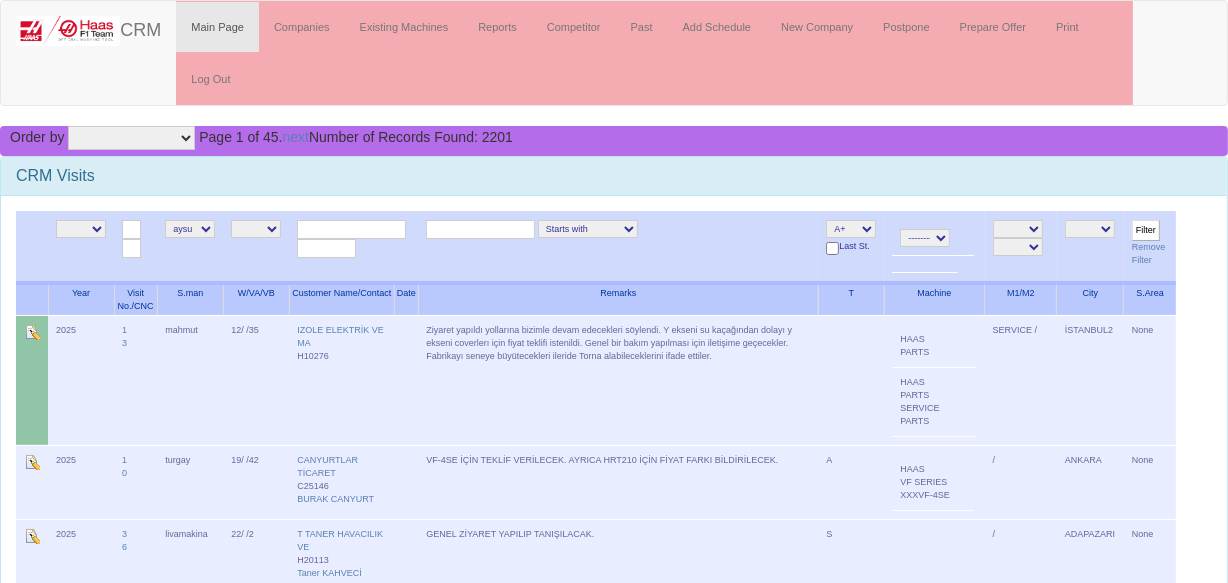 click on "Filter" at bounding box center [1146, 230] 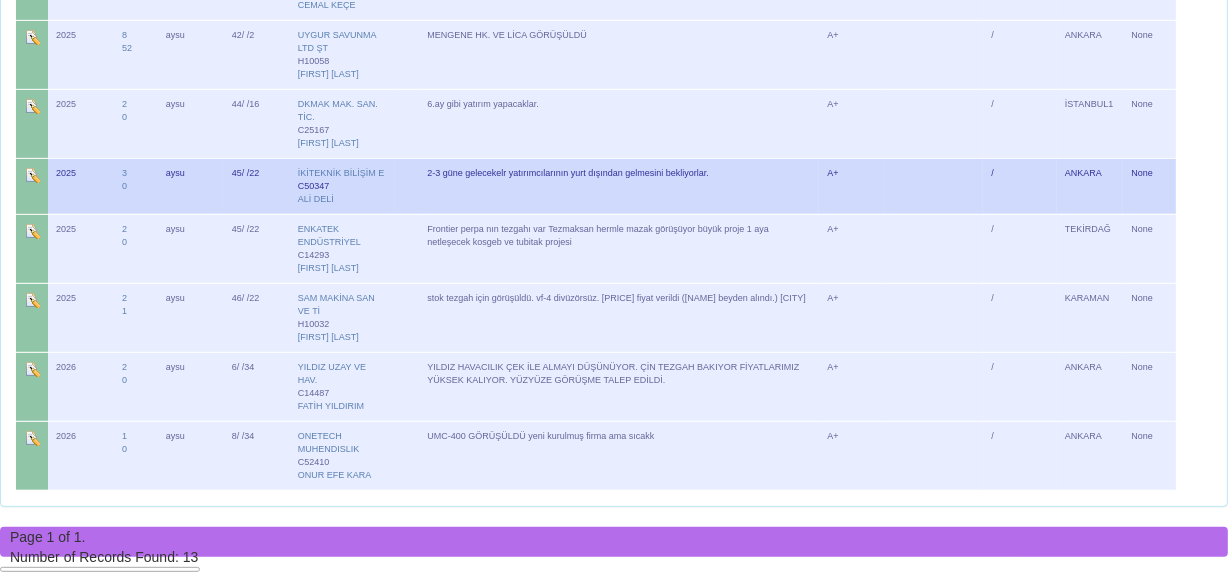 scroll, scrollTop: 703, scrollLeft: 0, axis: vertical 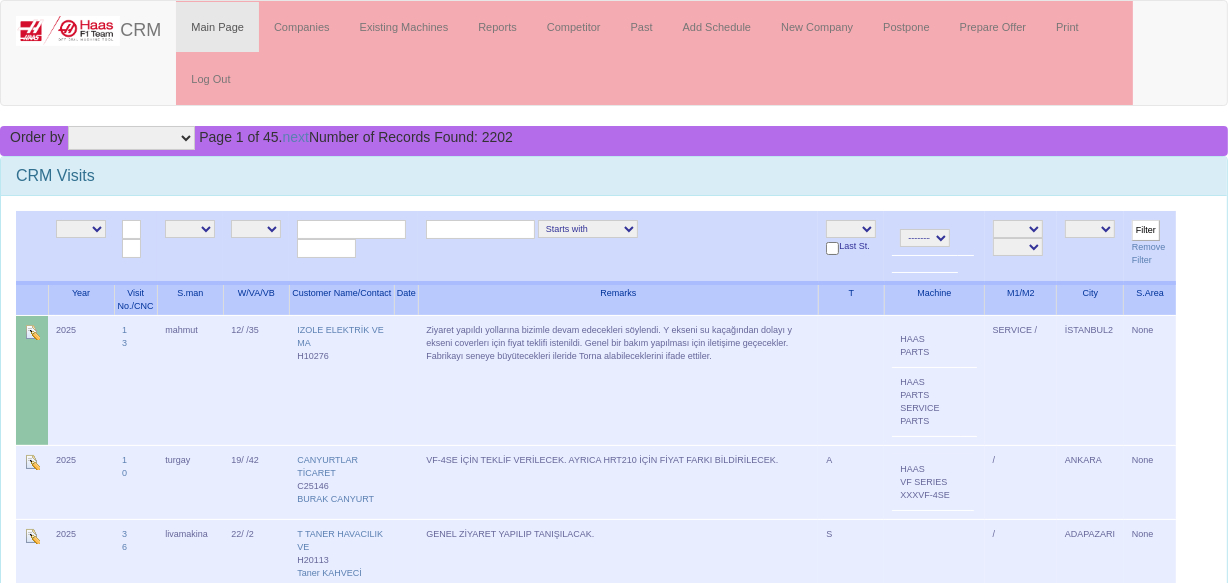 click at bounding box center [351, 229] 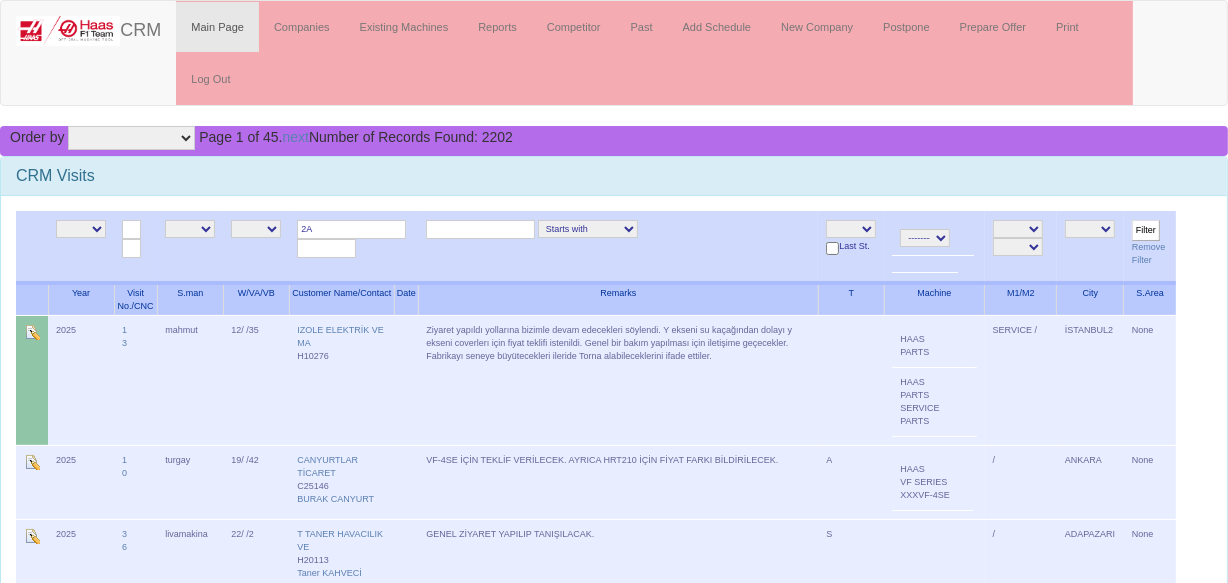 type on "2A MÜHENDİSLİK SAN." 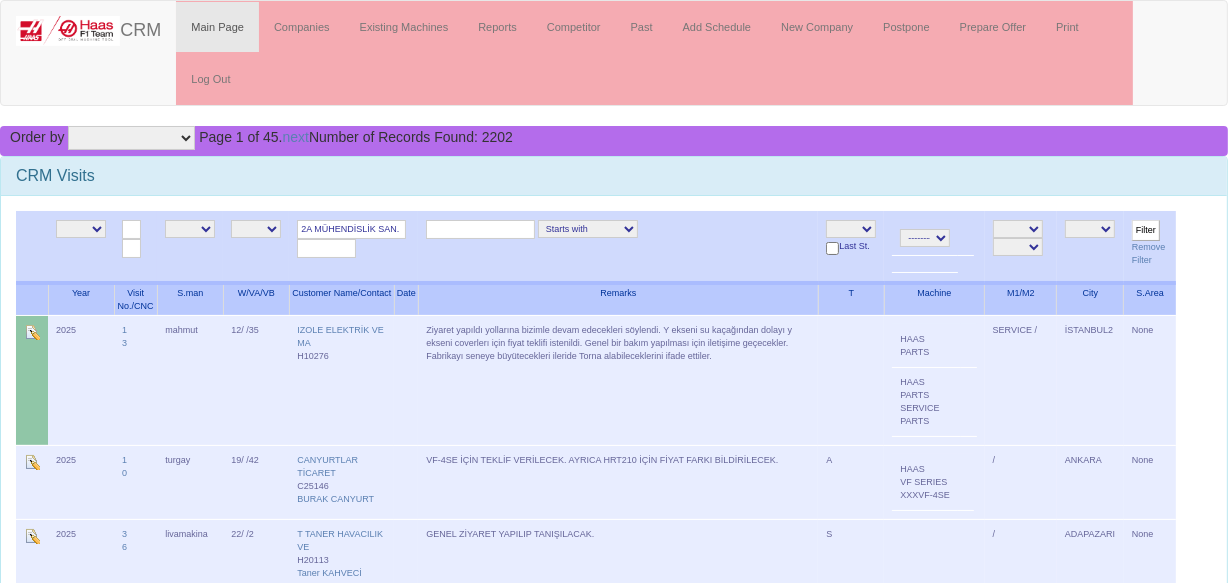 click on "Filter" at bounding box center [1146, 230] 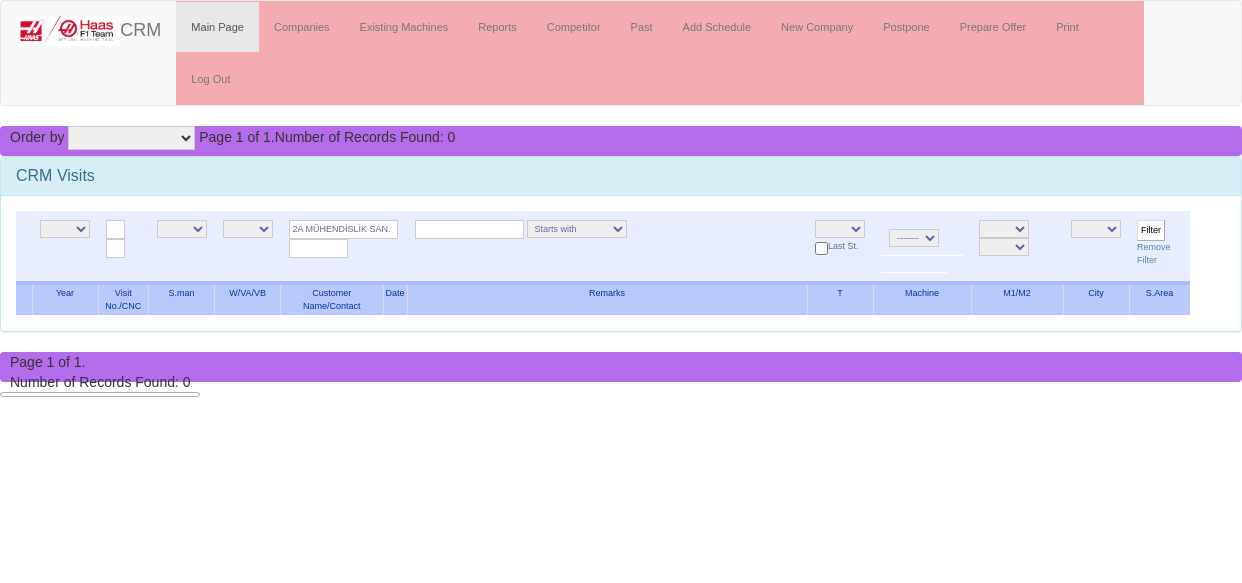 scroll, scrollTop: 0, scrollLeft: 0, axis: both 